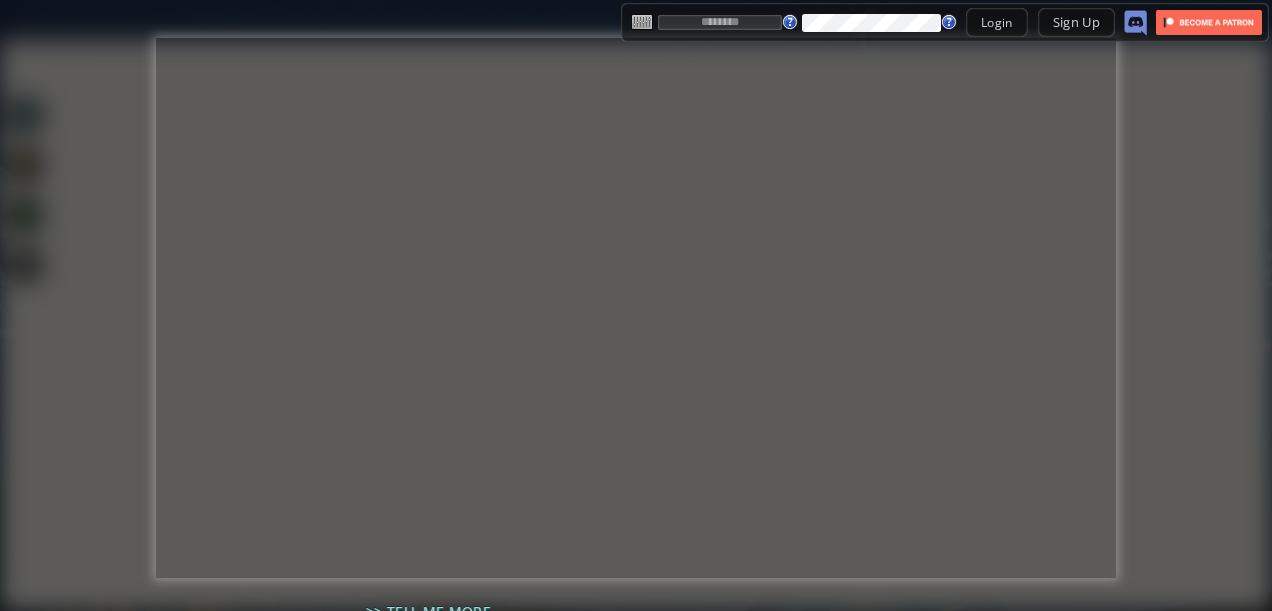 scroll, scrollTop: 0, scrollLeft: 0, axis: both 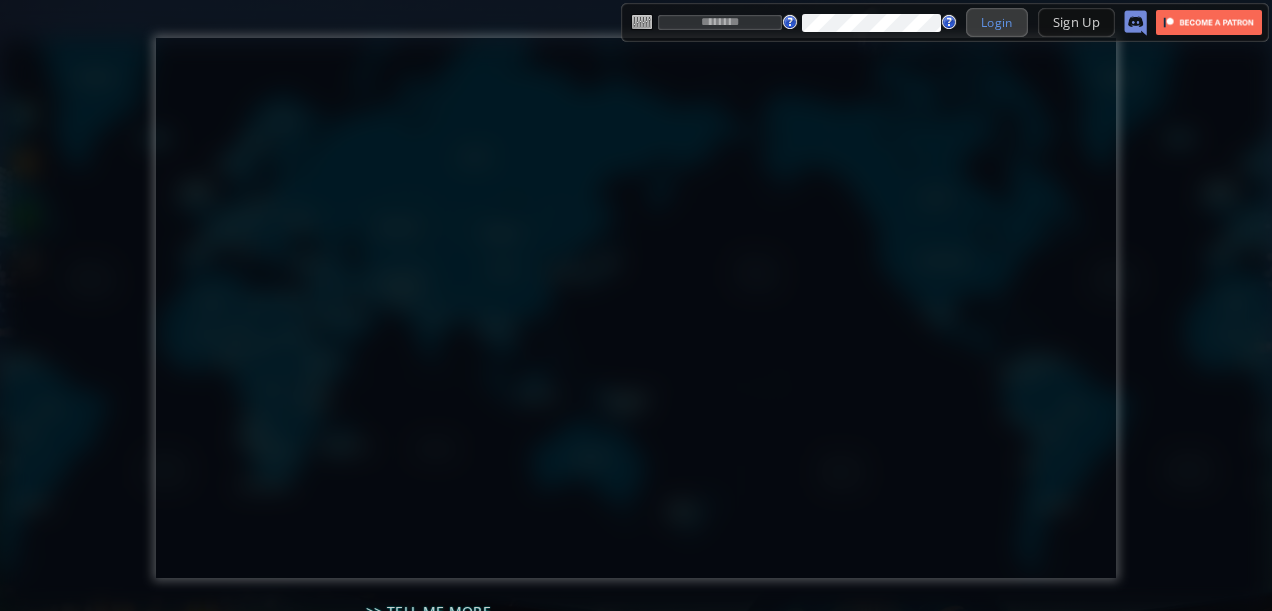 type on "*********" 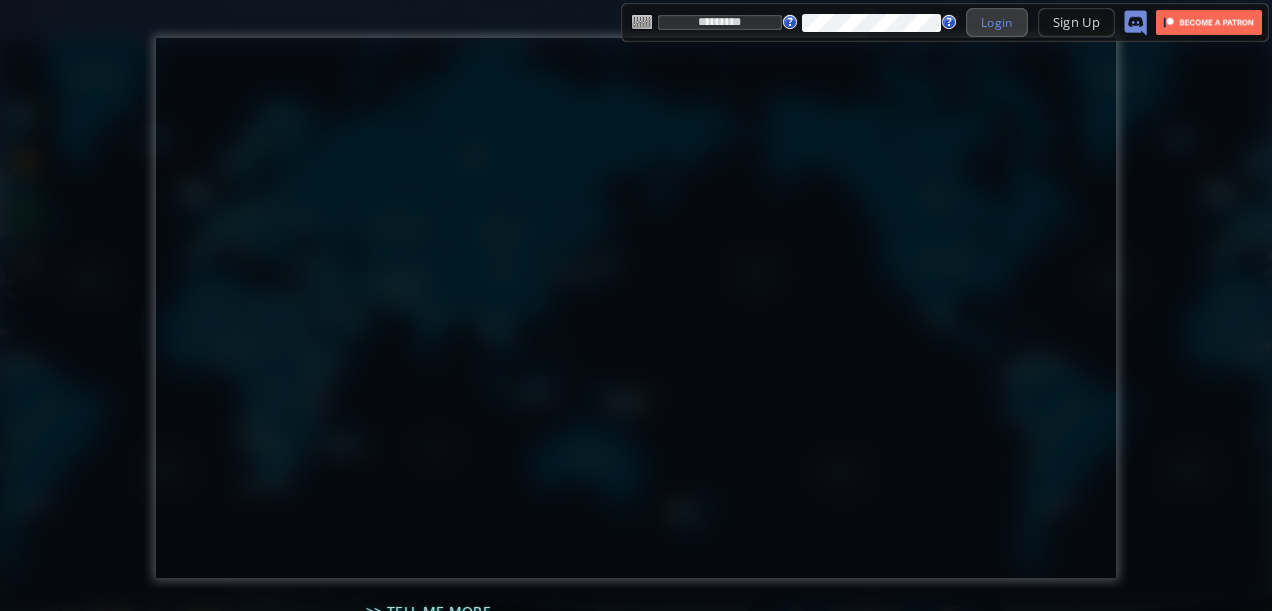 click on "Login" at bounding box center [997, 22] 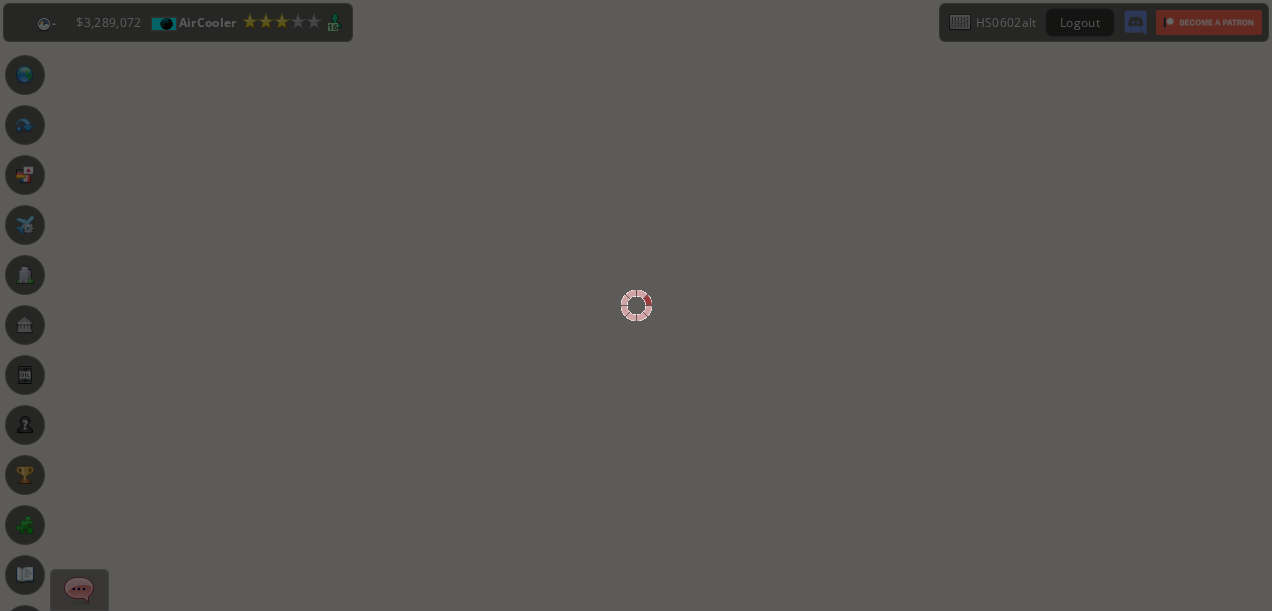 scroll, scrollTop: 0, scrollLeft: 0, axis: both 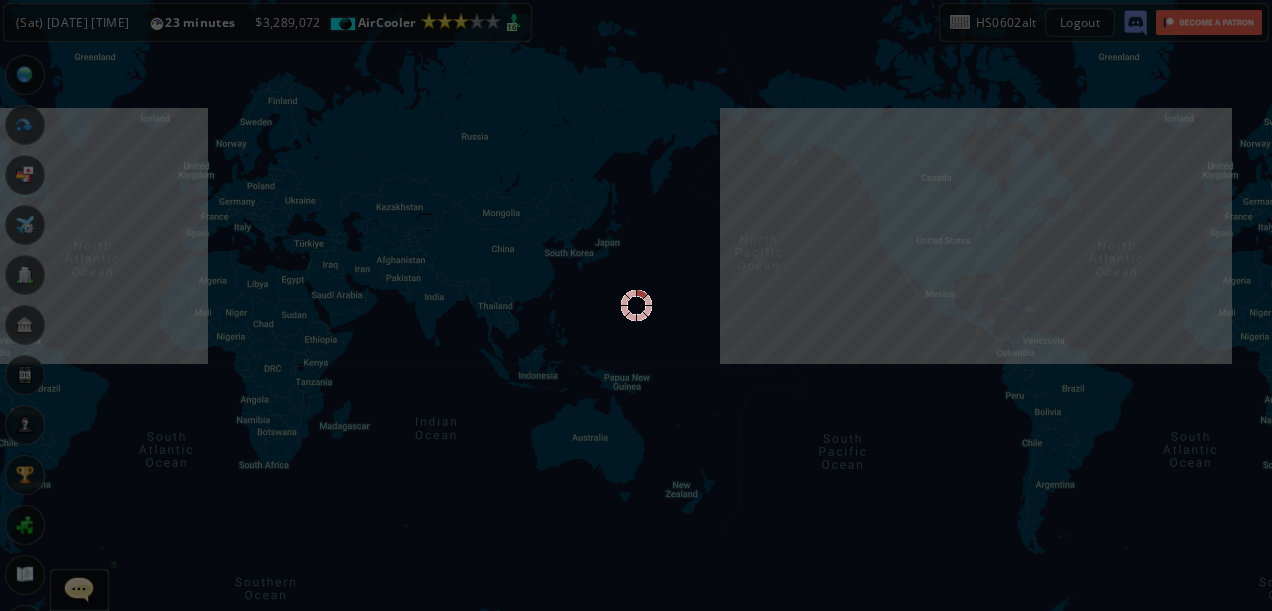 drag, startPoint x: 0, startPoint y: 0, endPoint x: 308, endPoint y: 177, distance: 355.23654 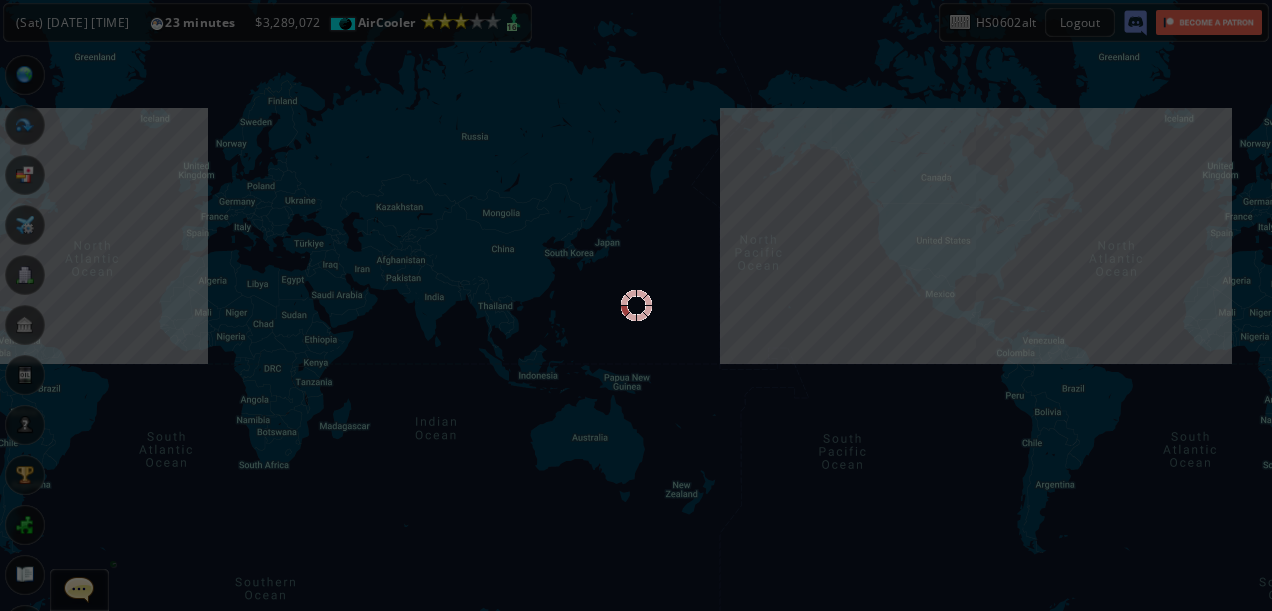 click at bounding box center (636, 305) 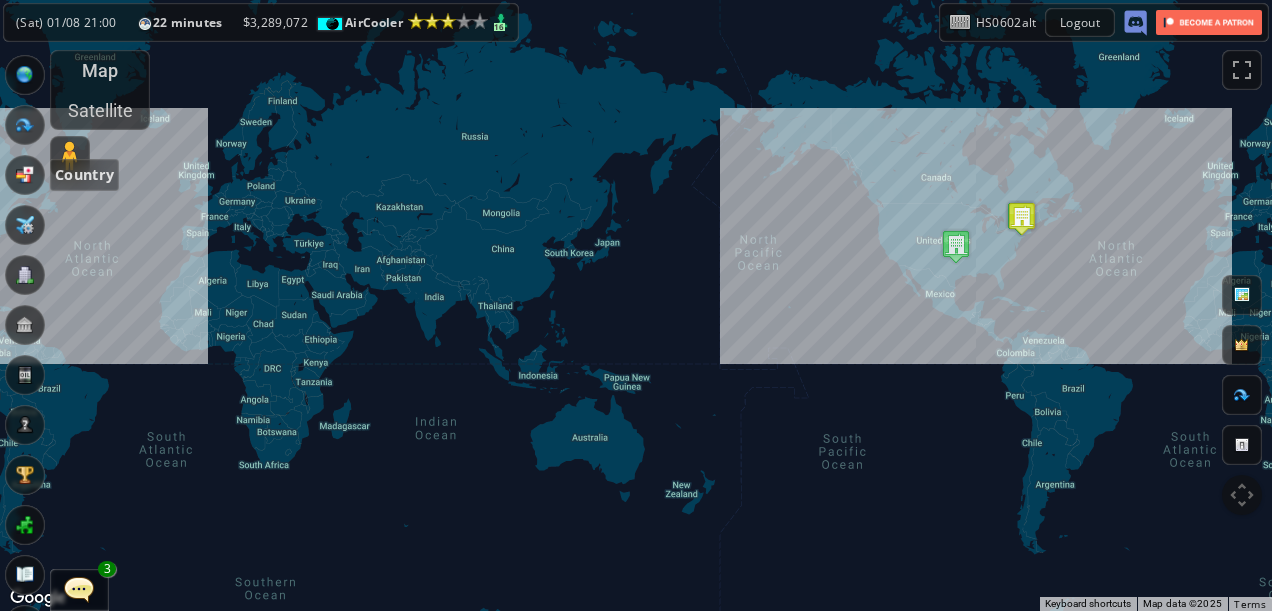 click at bounding box center [25, 175] 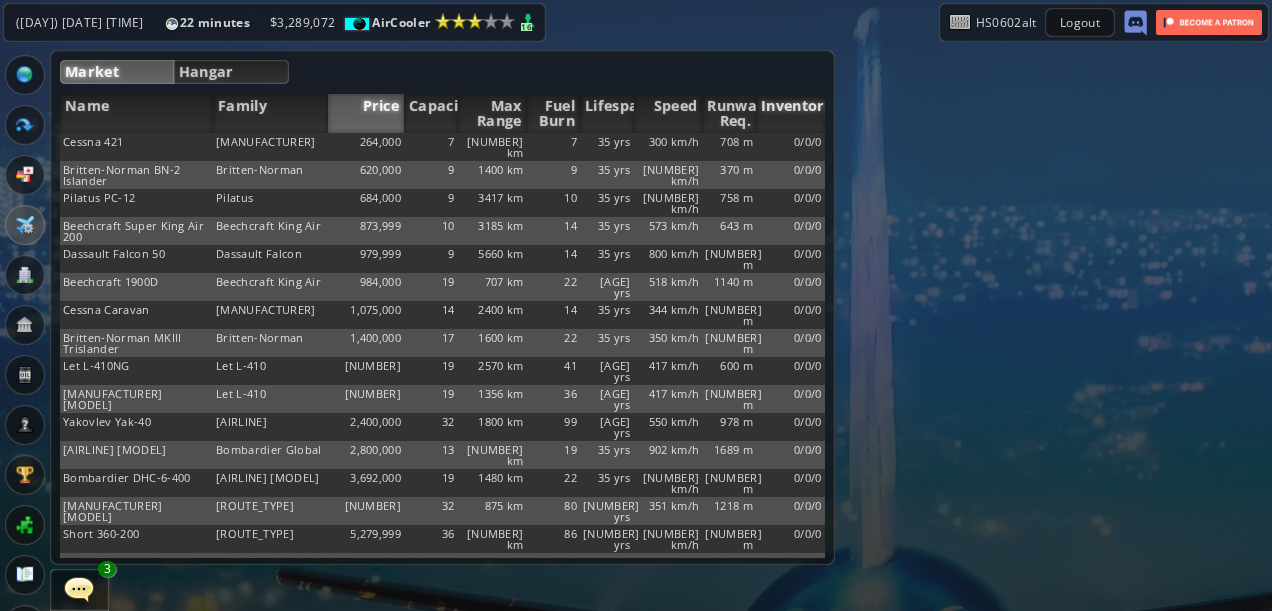 click on "Inventory" at bounding box center (790, 113) 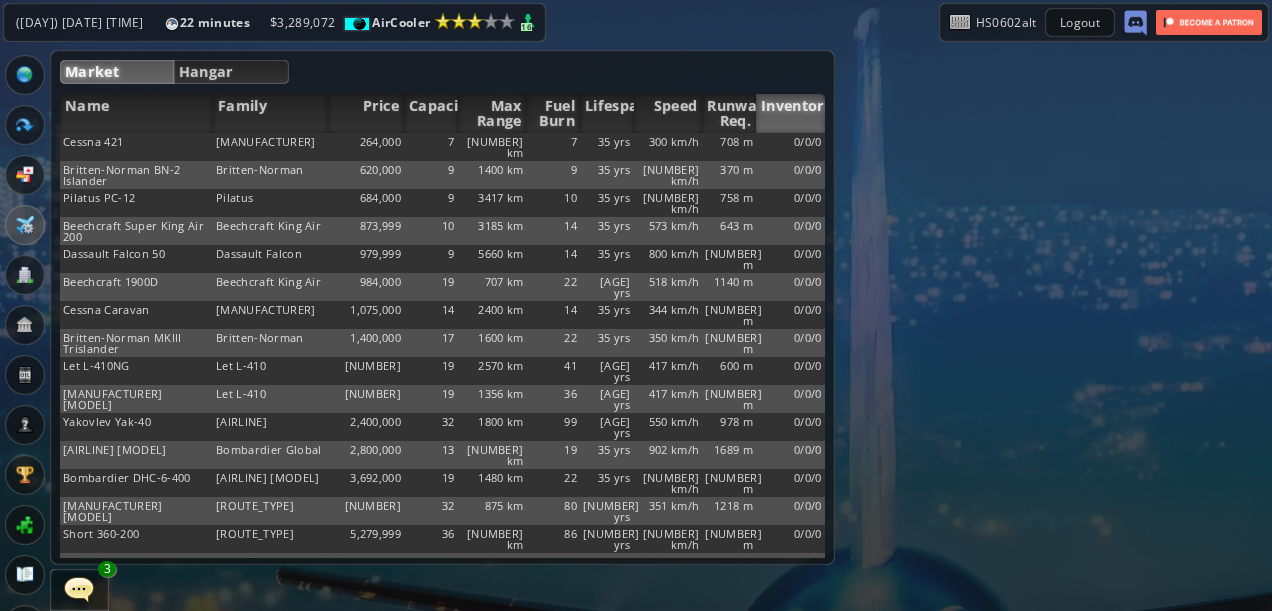 click on "Inventory" at bounding box center (790, 113) 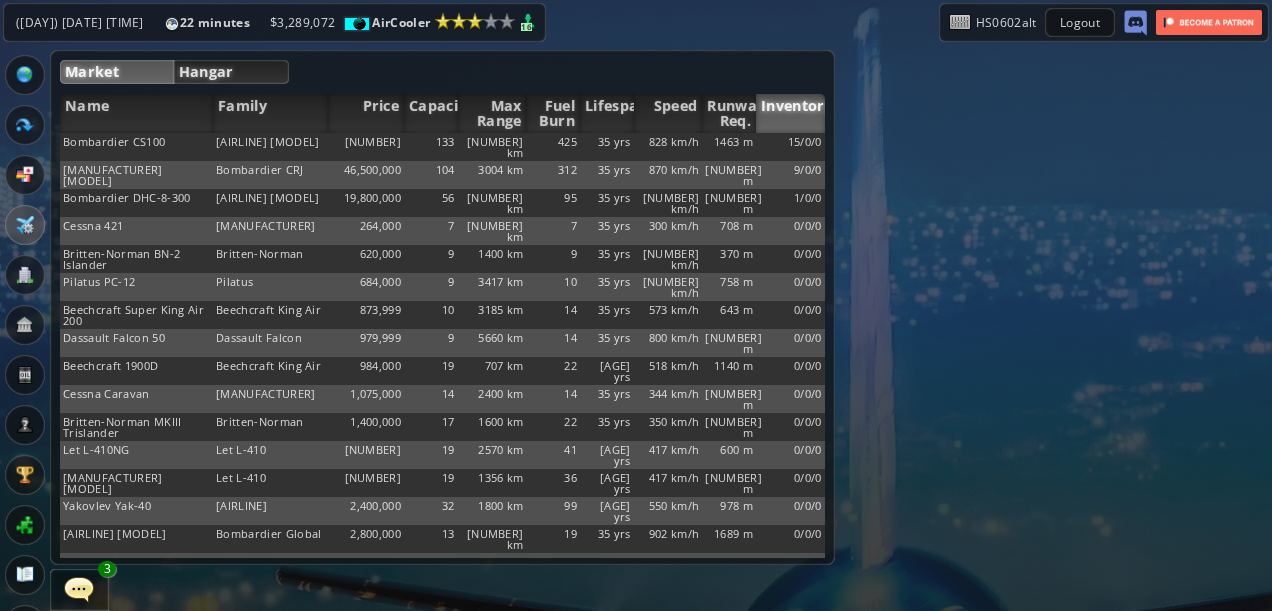 click on "Hangar" at bounding box center [232, 72] 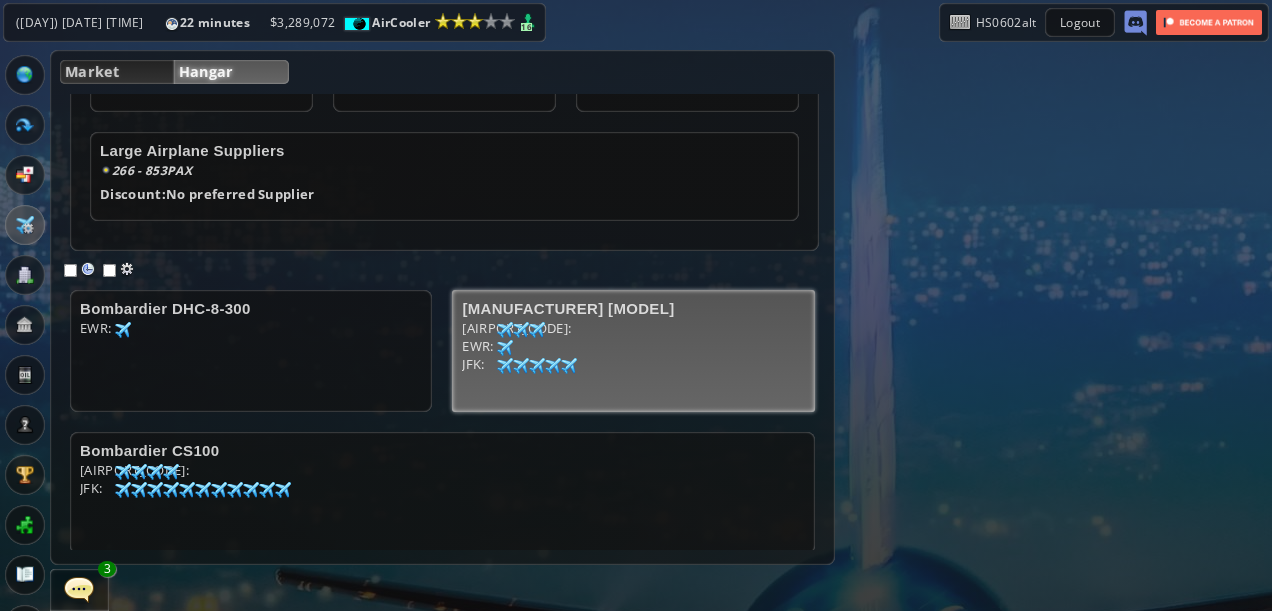 scroll, scrollTop: 295, scrollLeft: 0, axis: vertical 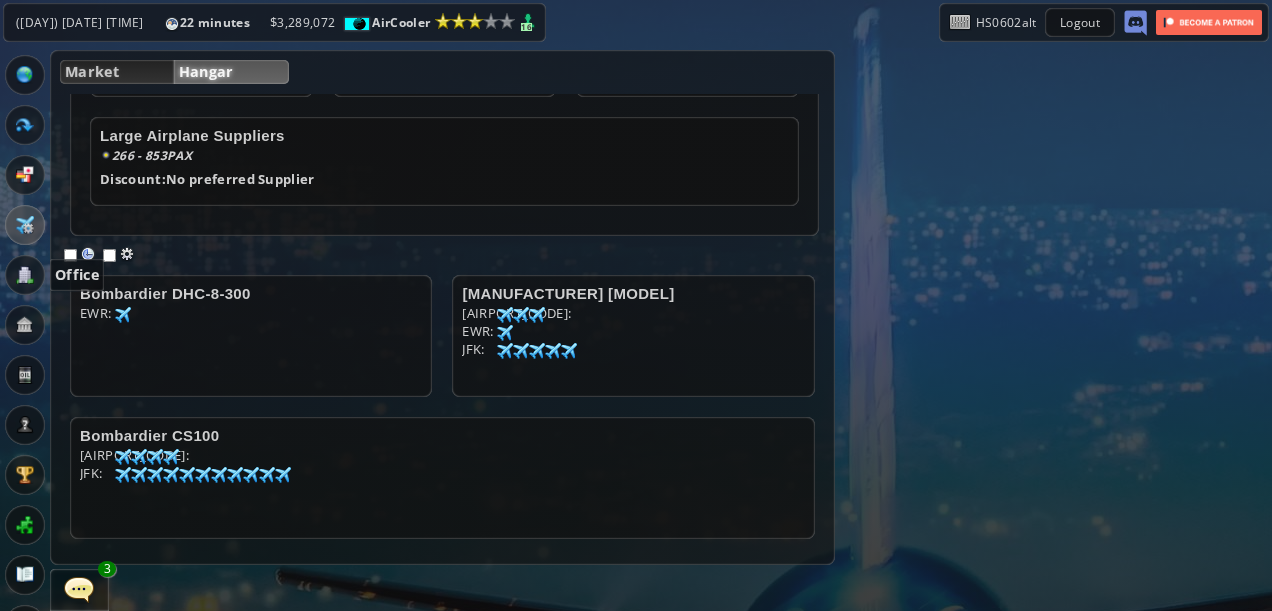 click at bounding box center [25, 275] 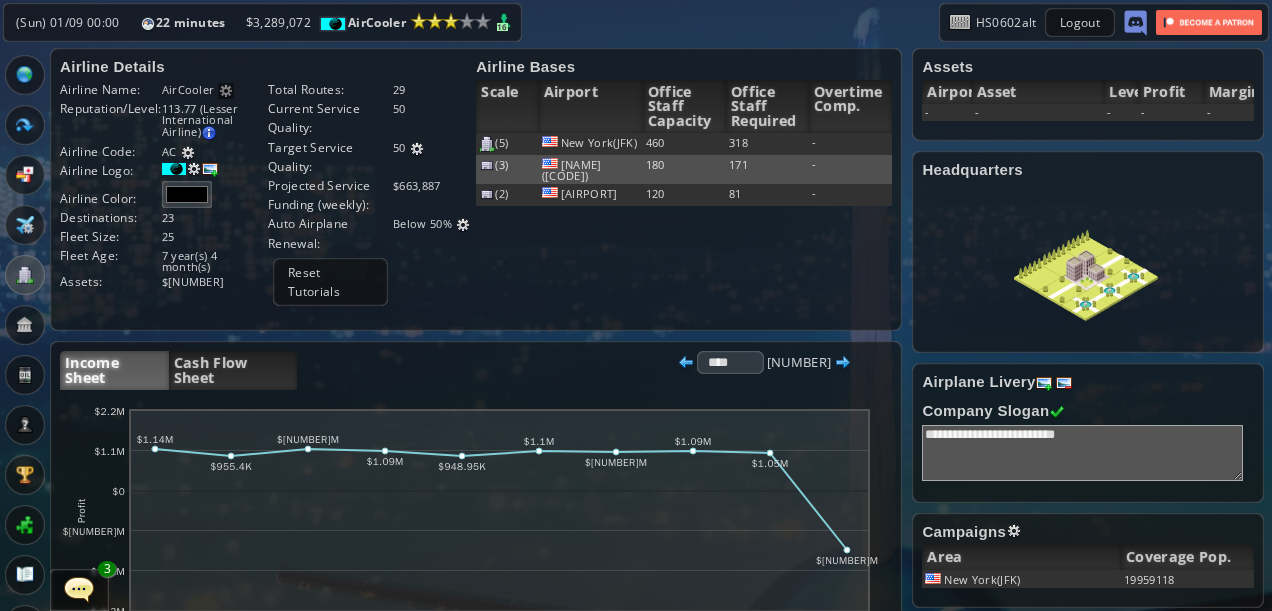 scroll, scrollTop: 0, scrollLeft: 0, axis: both 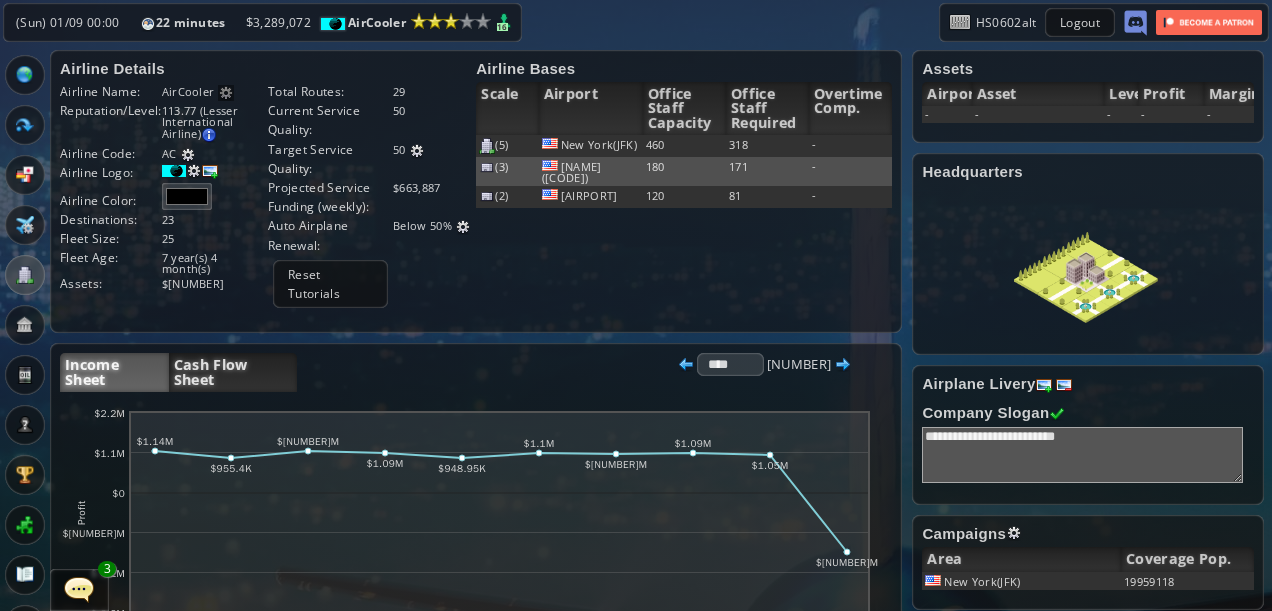click on "Cash Flow Sheet" at bounding box center (233, 372) 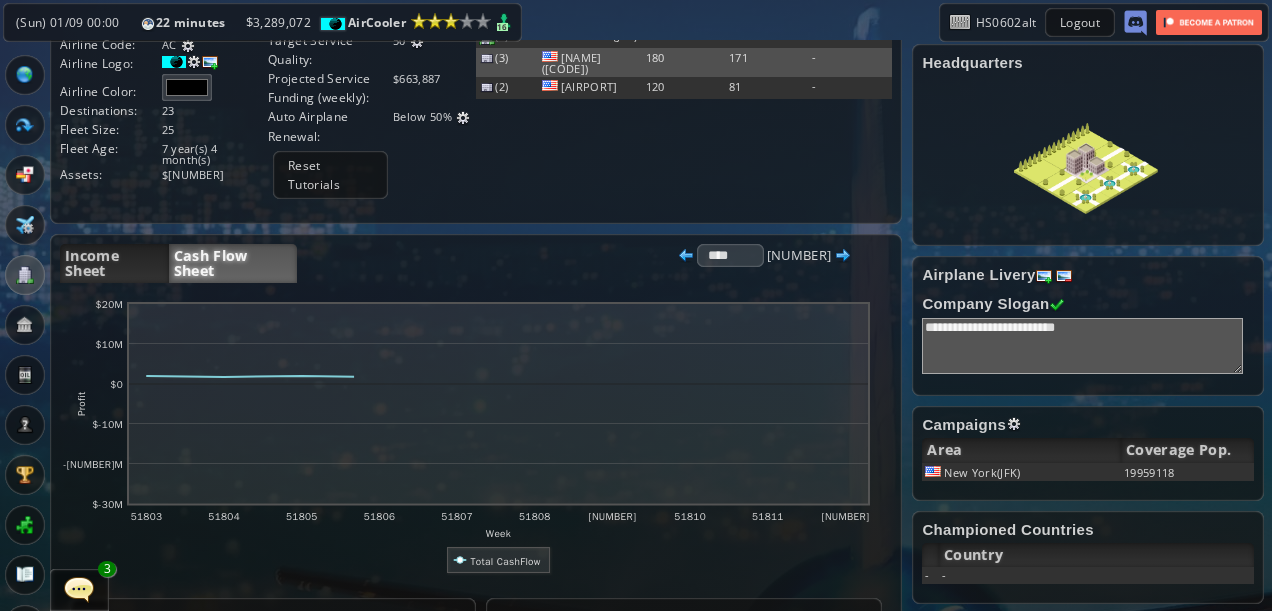 scroll, scrollTop: 200, scrollLeft: 0, axis: vertical 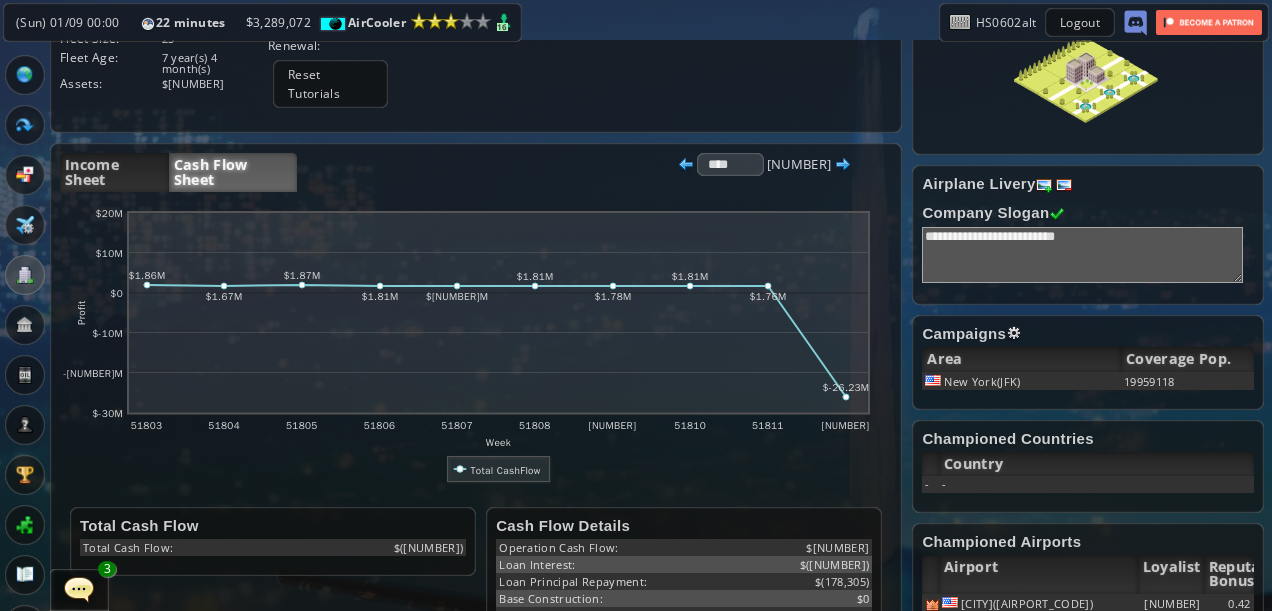 click at bounding box center [7, 305] 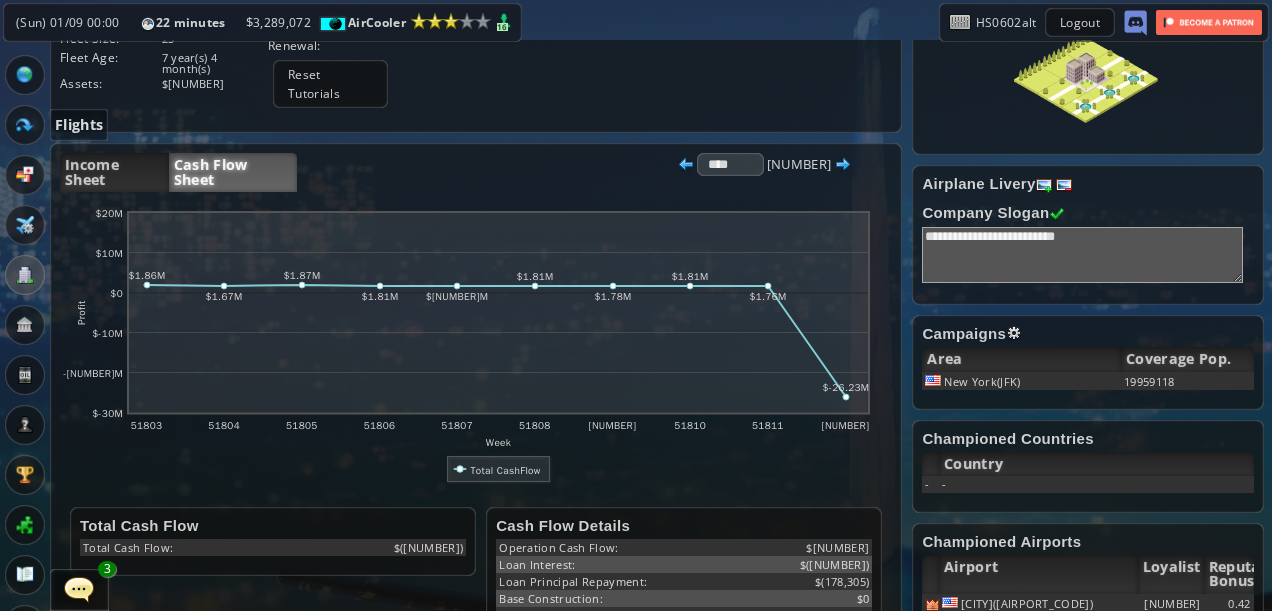 click at bounding box center [25, 125] 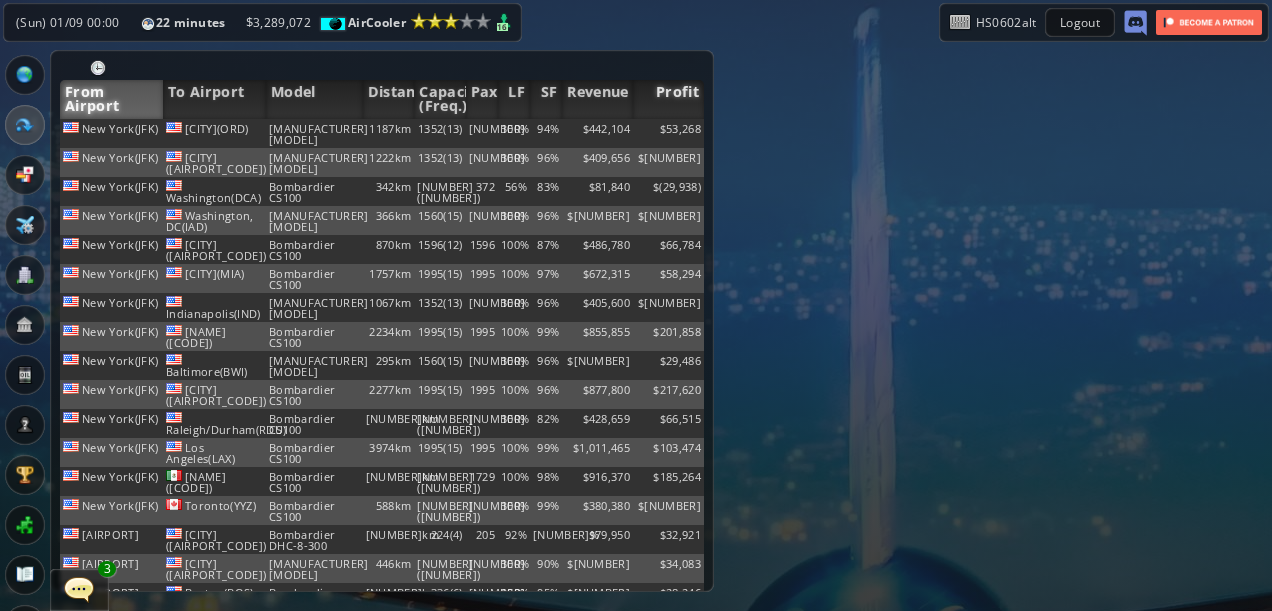 click on "Profit" at bounding box center (668, 99) 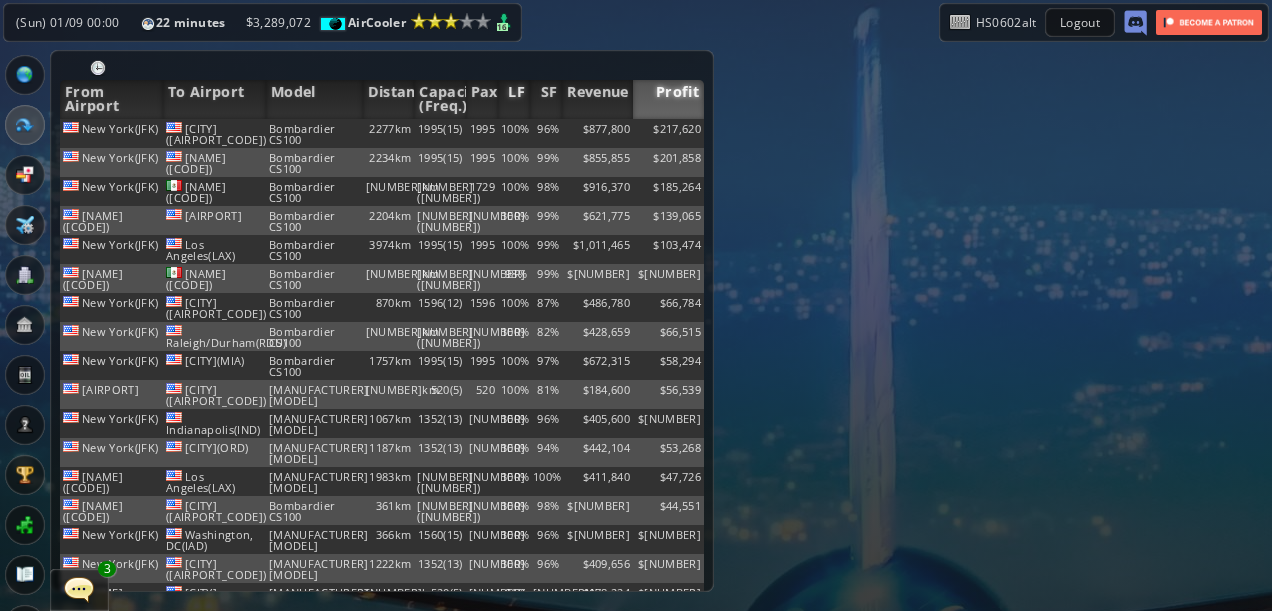 click on "LF" at bounding box center (514, 99) 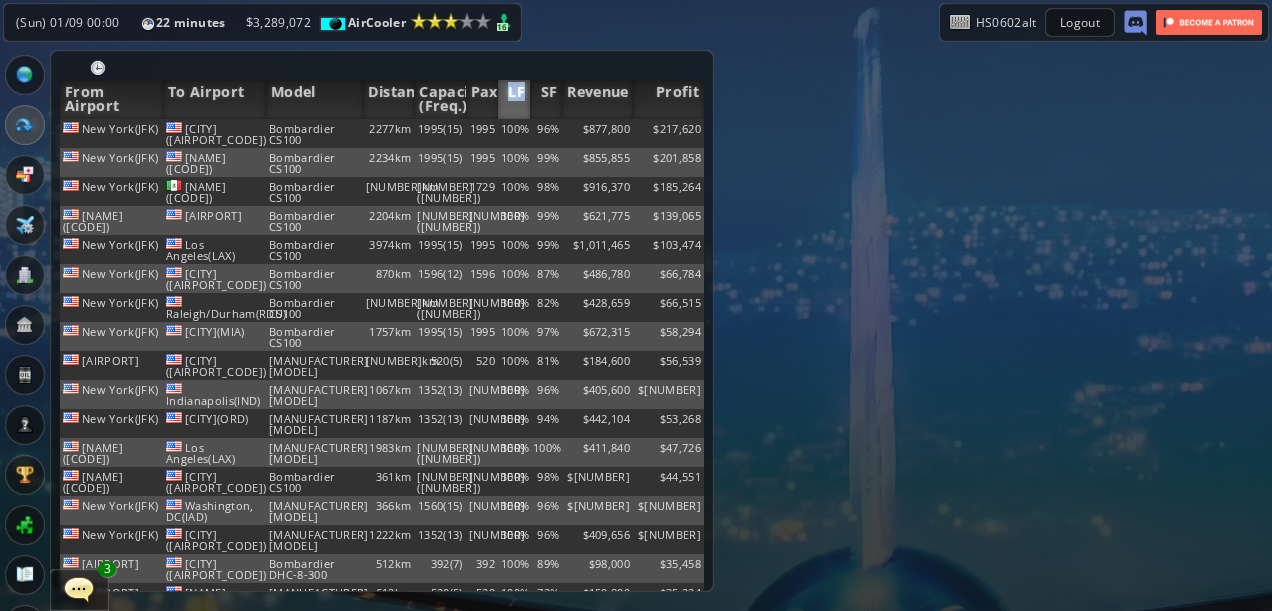 click on "LF" at bounding box center [514, 99] 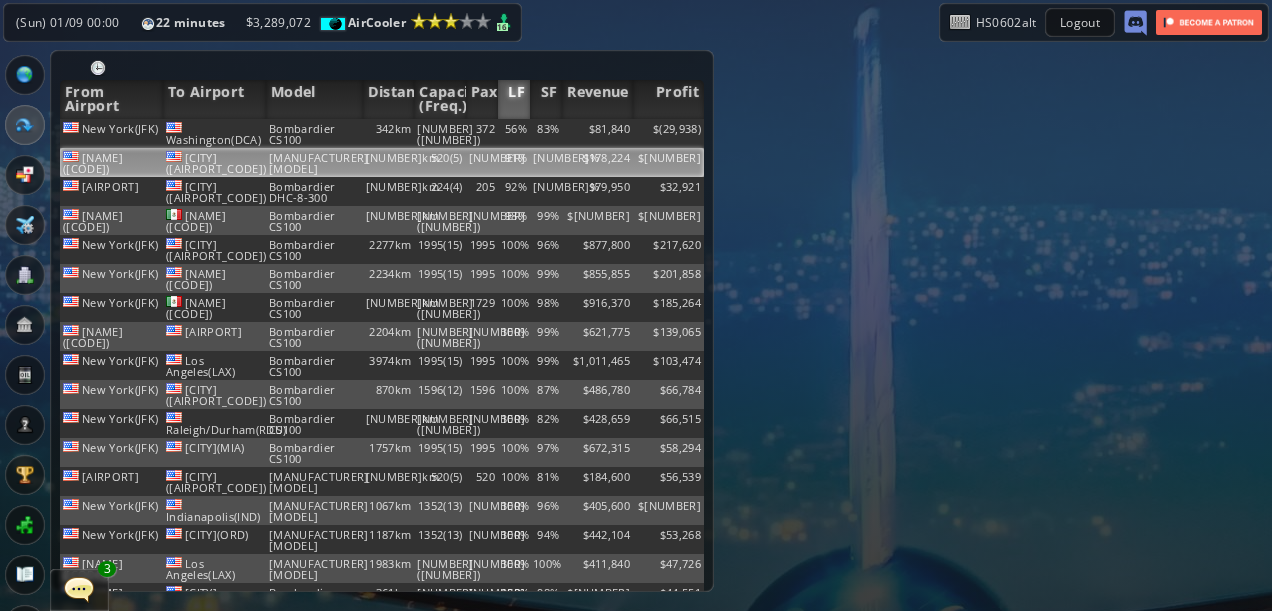 drag, startPoint x: 509, startPoint y: 92, endPoint x: 473, endPoint y: 148, distance: 66.573265 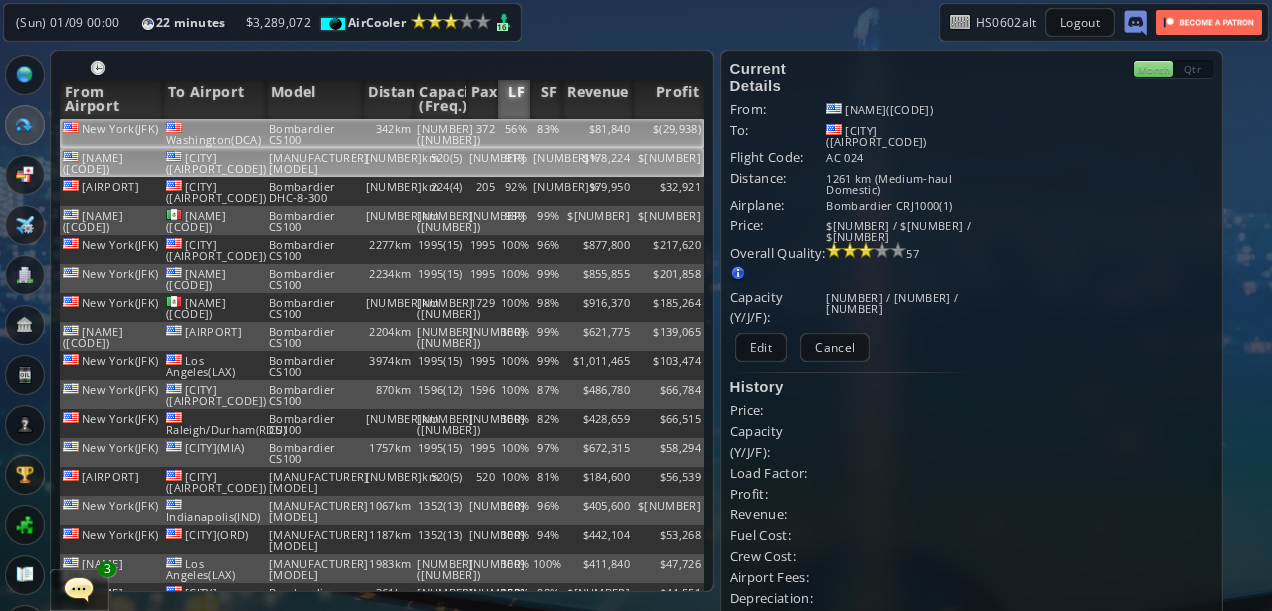 click on "372" at bounding box center (482, 133) 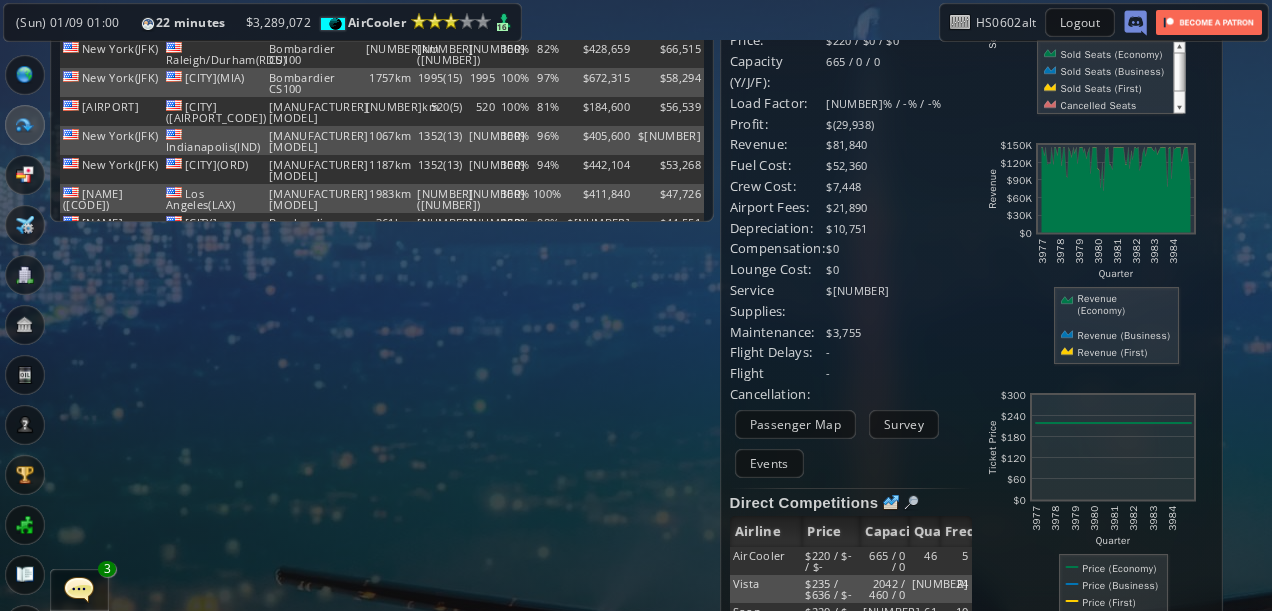 scroll, scrollTop: 600, scrollLeft: 0, axis: vertical 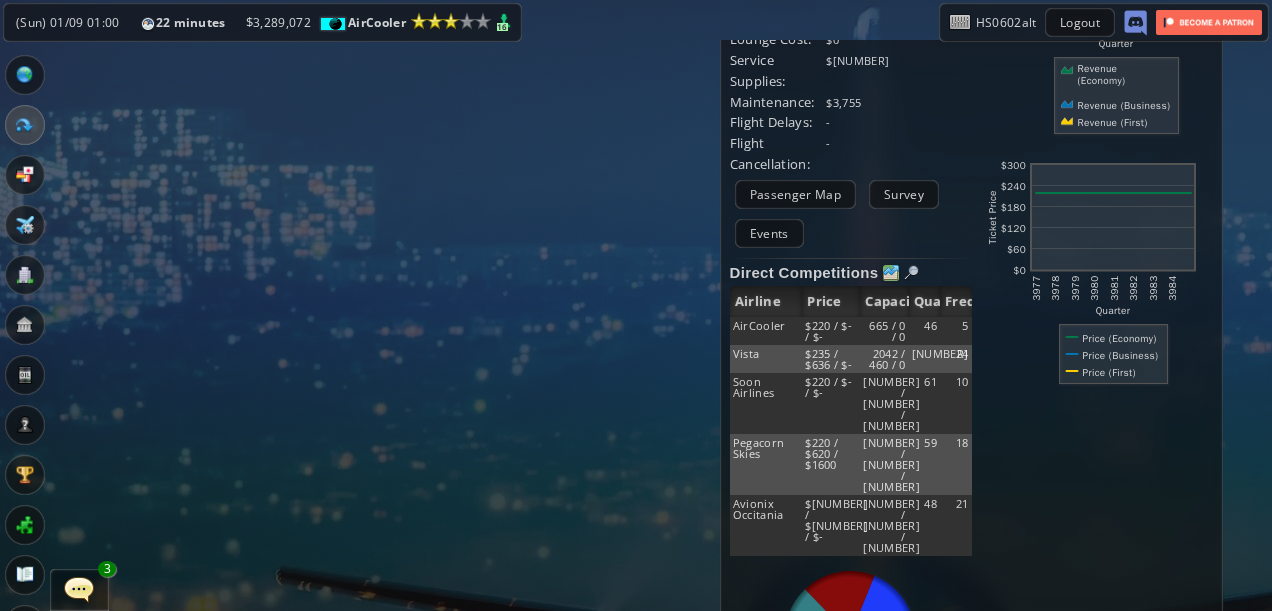 click at bounding box center (891, 273) 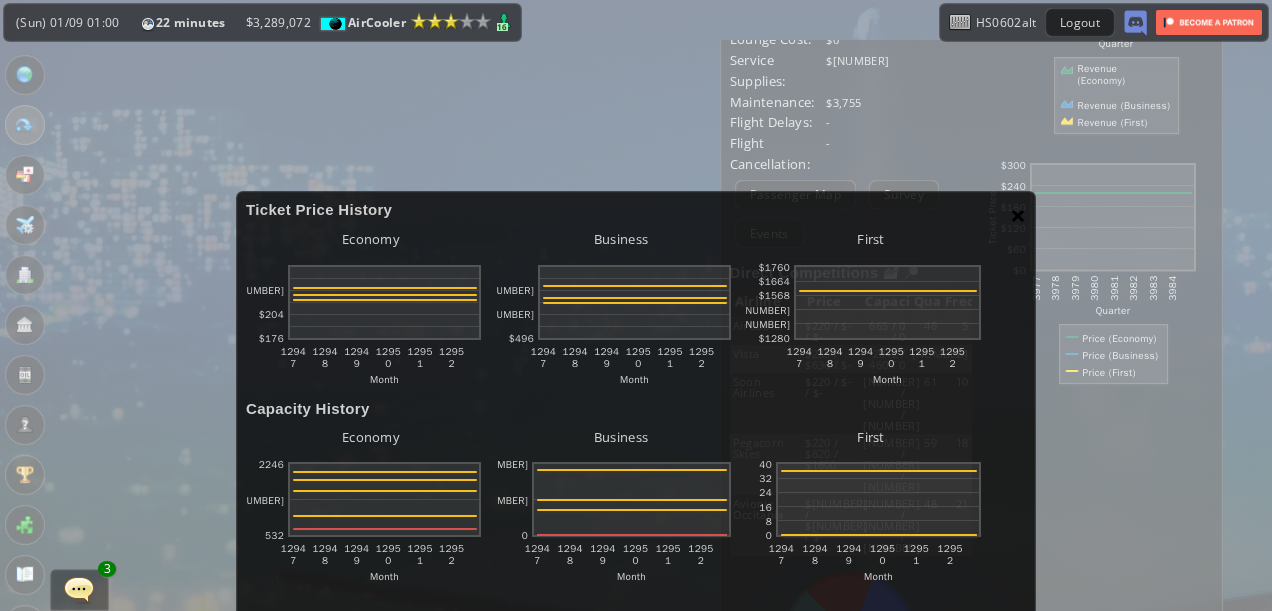 click on "×" at bounding box center (1018, 215) 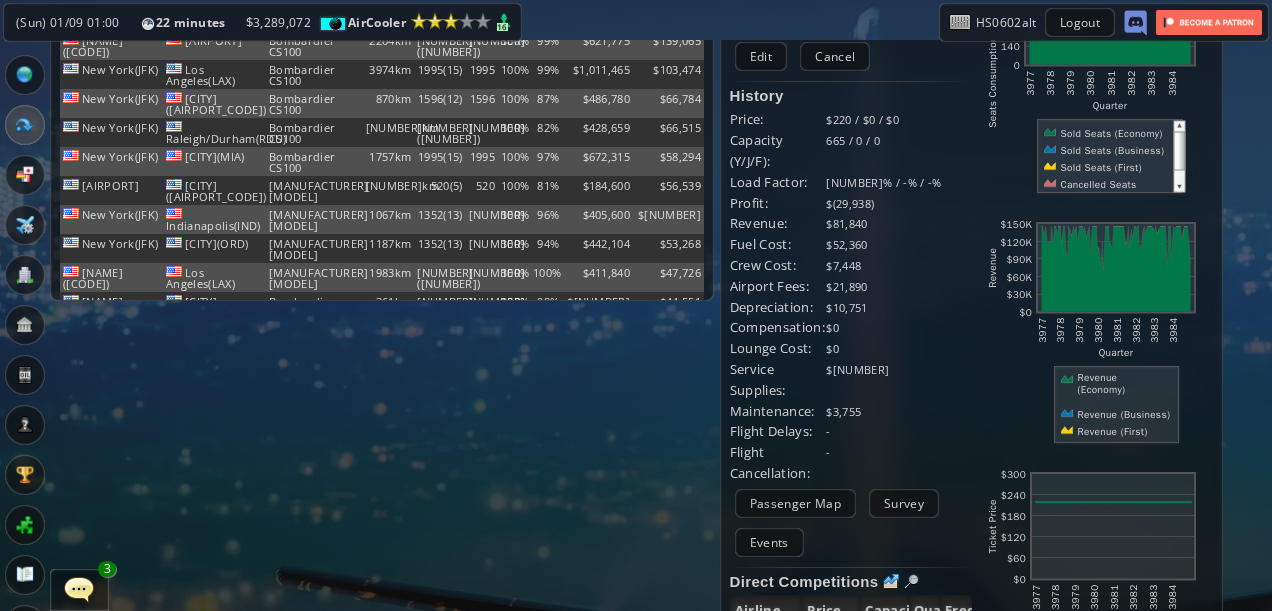 scroll, scrollTop: 200, scrollLeft: 0, axis: vertical 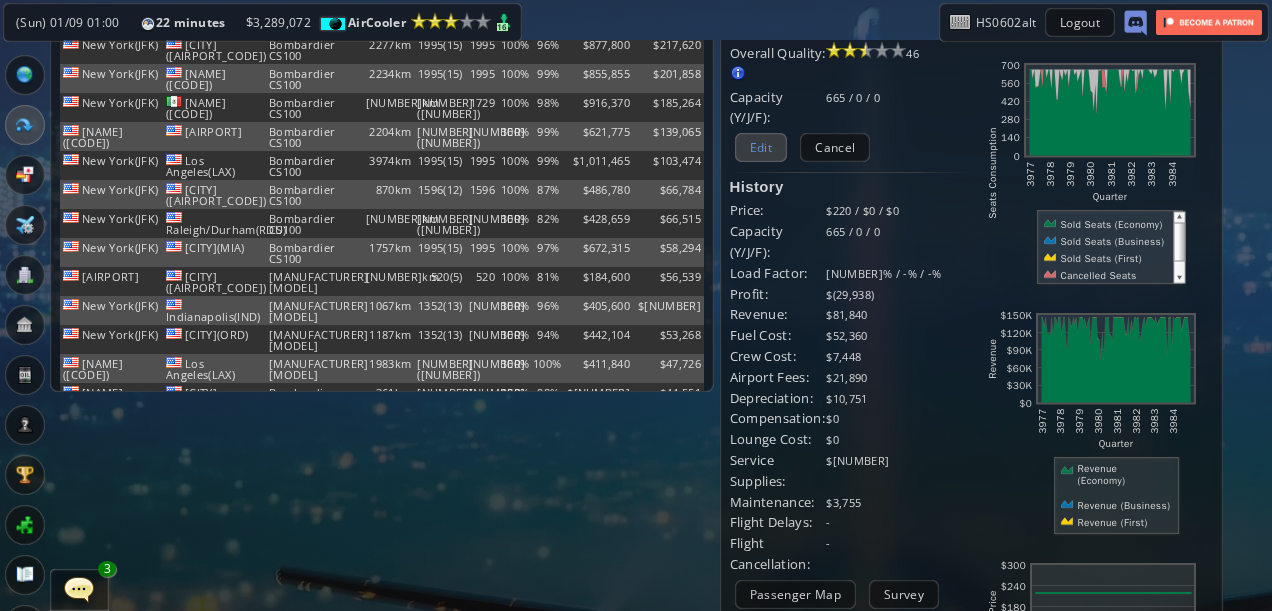 click on "Edit" at bounding box center (761, 147) 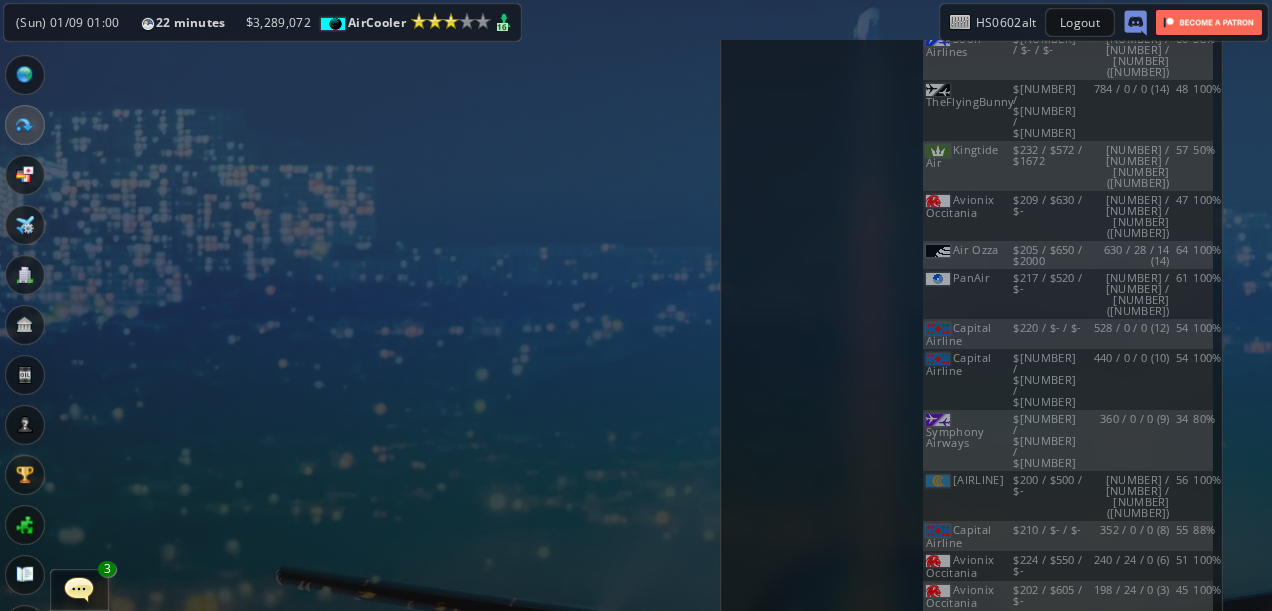 scroll, scrollTop: 900, scrollLeft: 0, axis: vertical 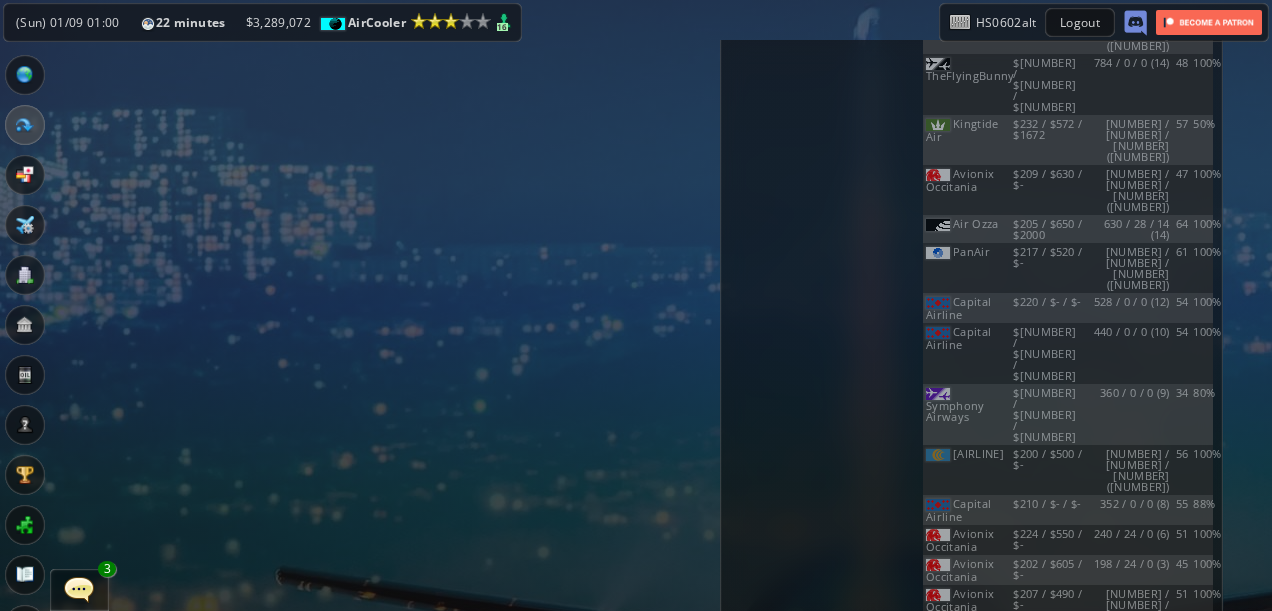 click on "***" at bounding box center [957, 734] 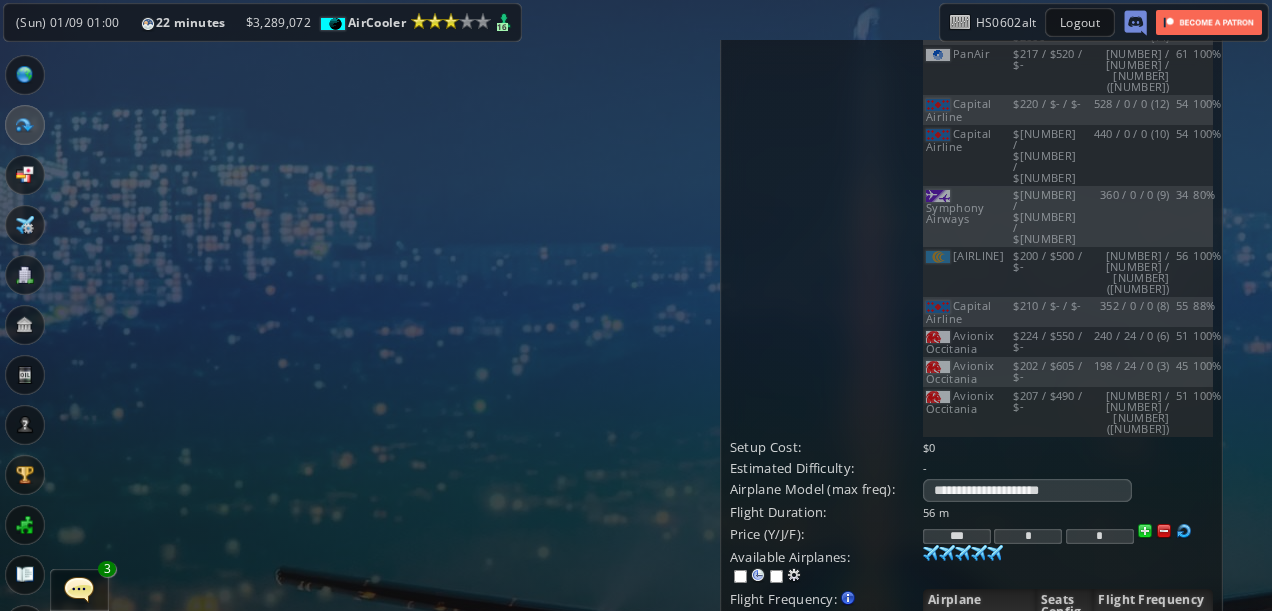 scroll, scrollTop: 1100, scrollLeft: 0, axis: vertical 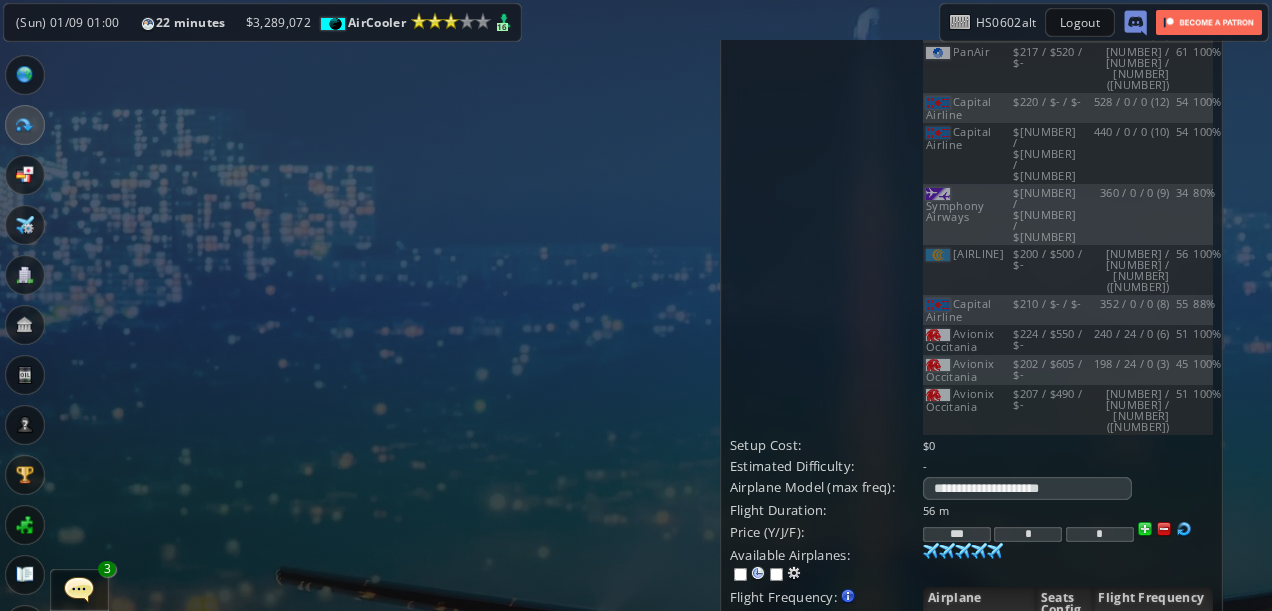 click on "Update" at bounding box center [771, 835] 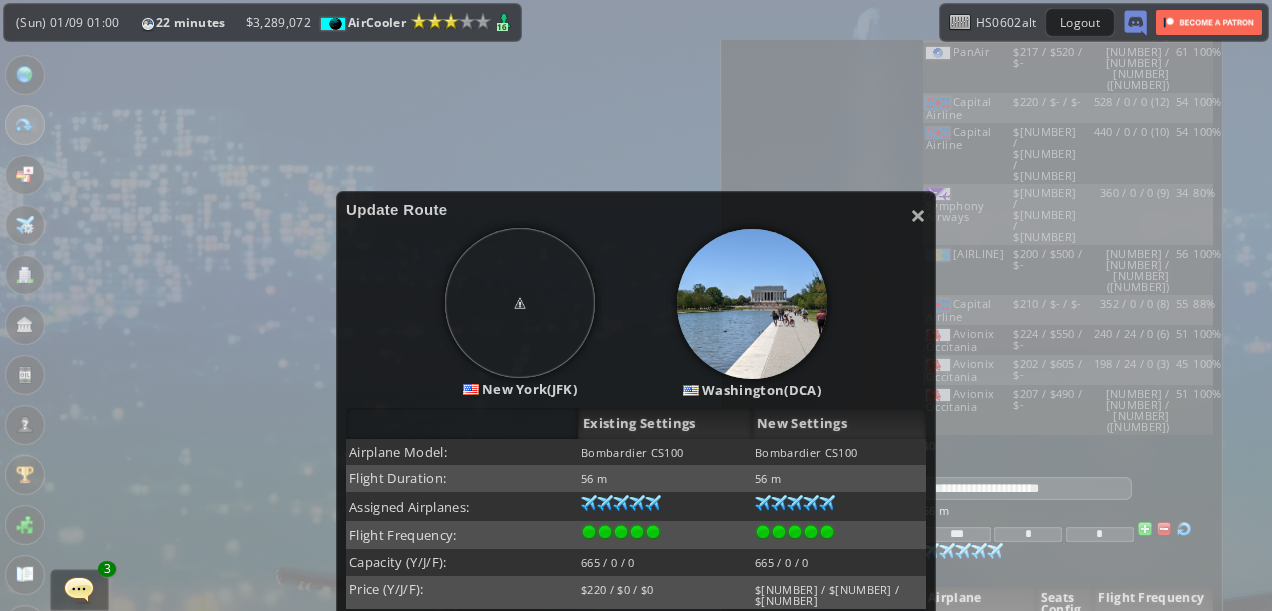 scroll, scrollTop: 100, scrollLeft: 0, axis: vertical 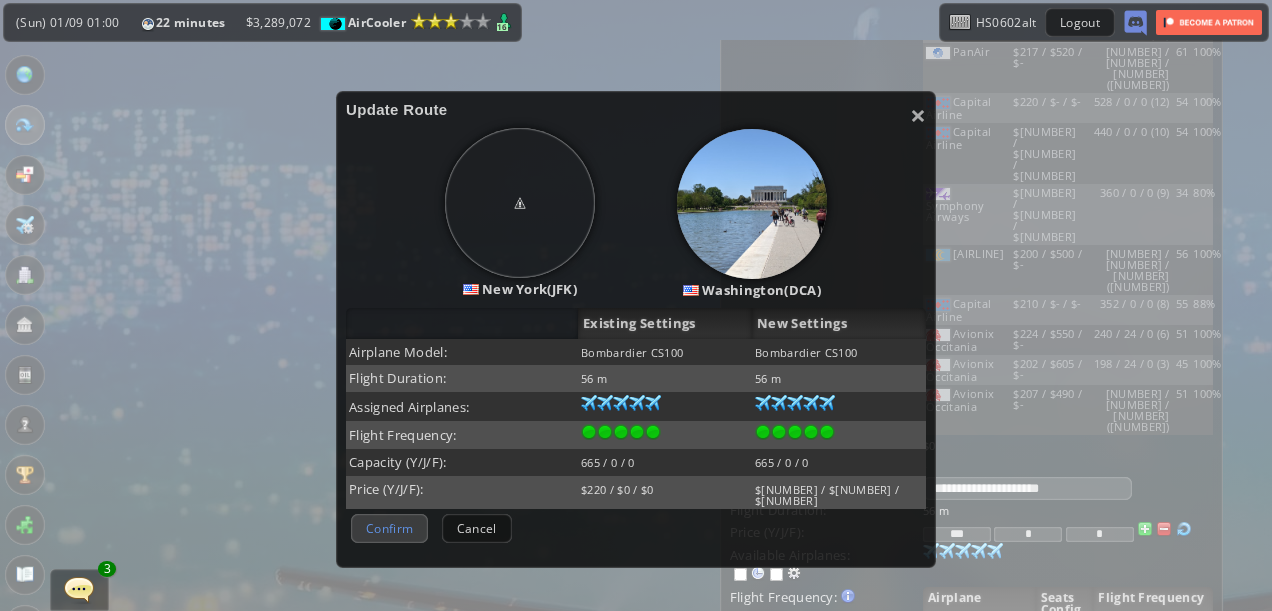 click on "Confirm" at bounding box center (389, 528) 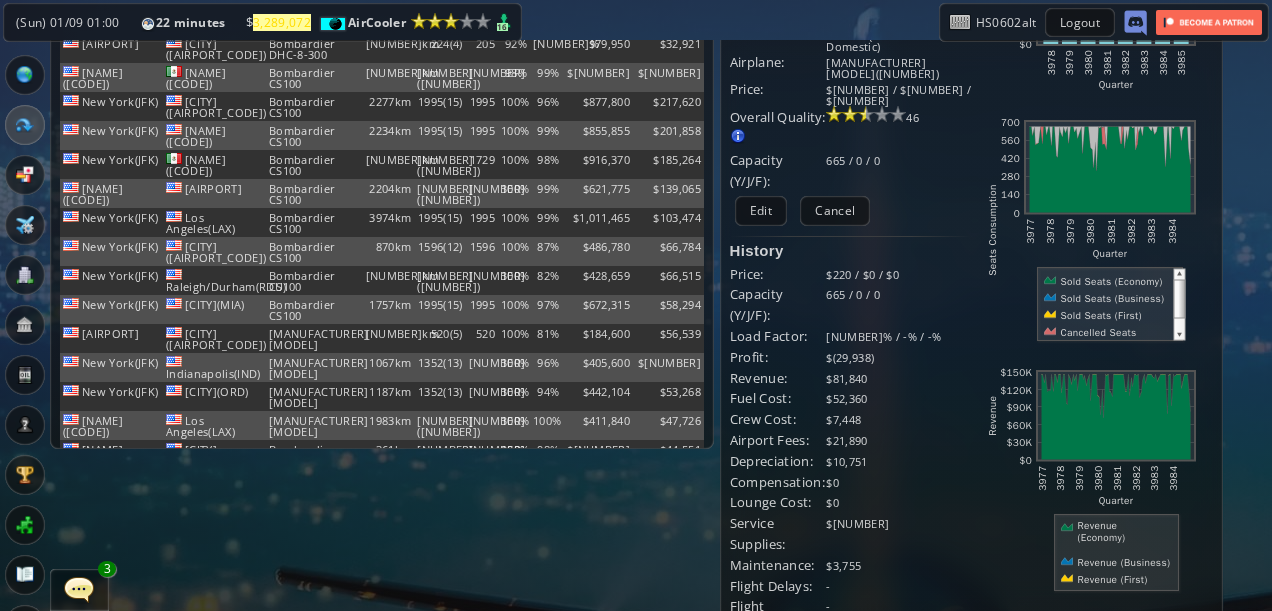 scroll, scrollTop: 0, scrollLeft: 0, axis: both 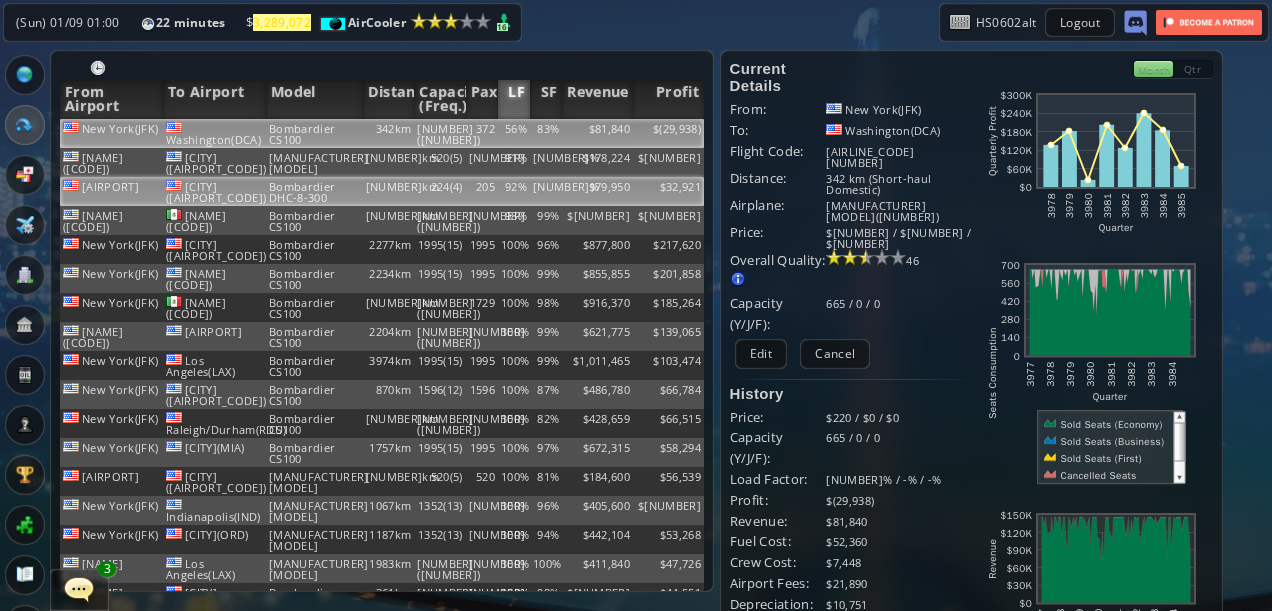 click on "92%" at bounding box center [514, 133] 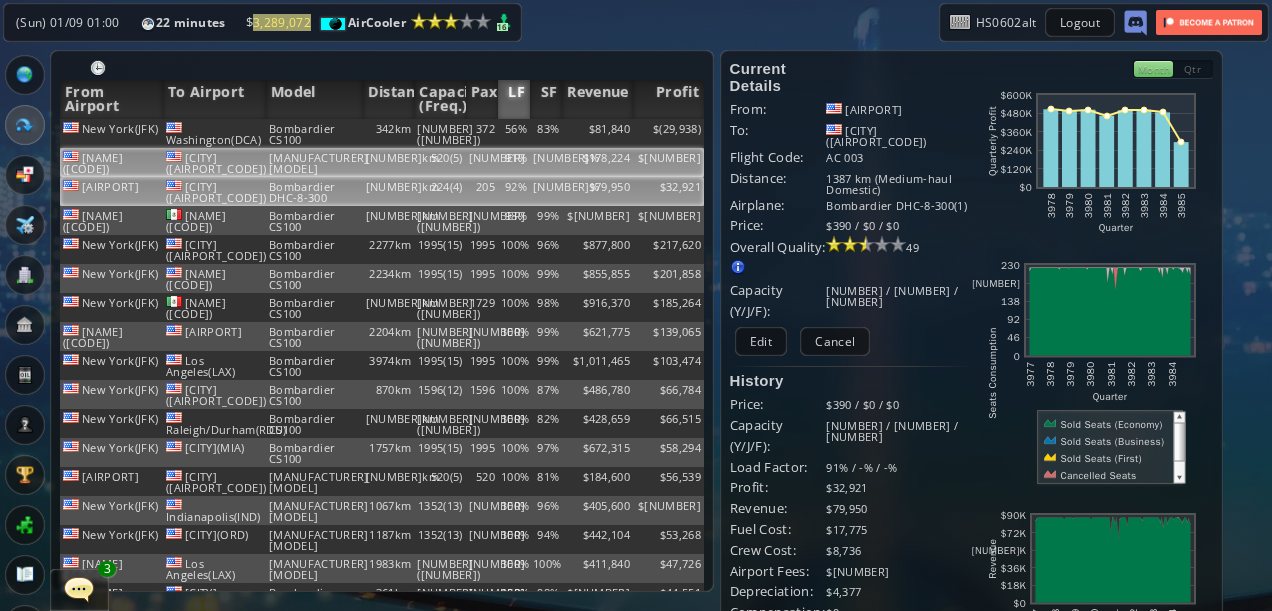 click on "91%" at bounding box center (514, 133) 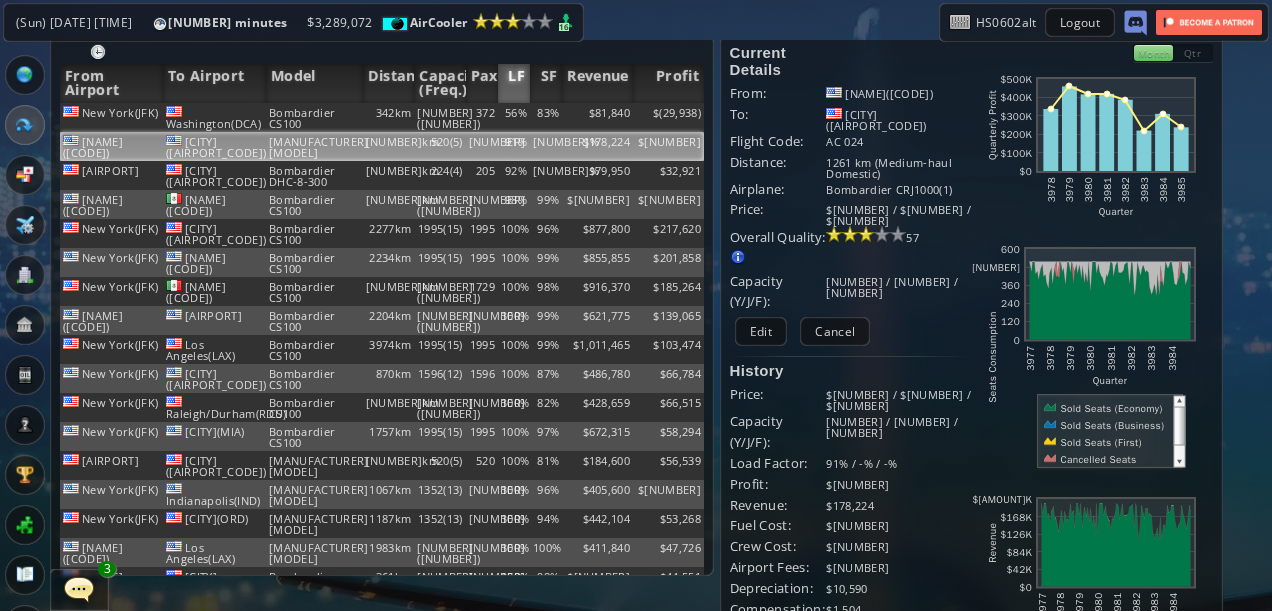 scroll, scrollTop: 0, scrollLeft: 0, axis: both 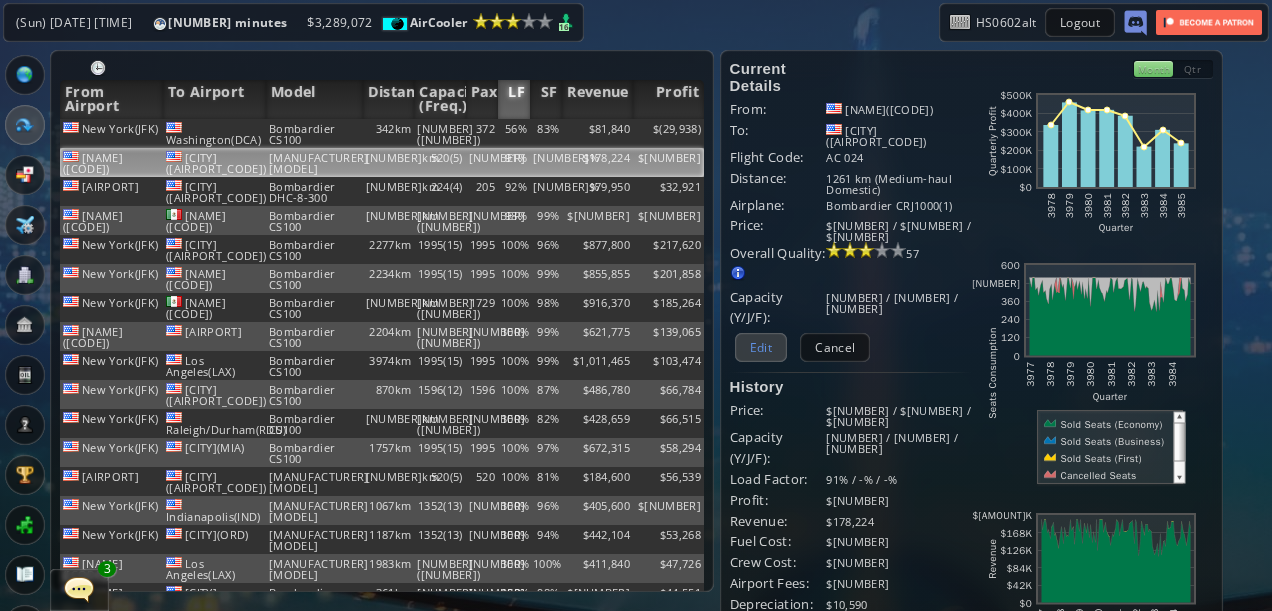 click on "Edit" at bounding box center (761, 347) 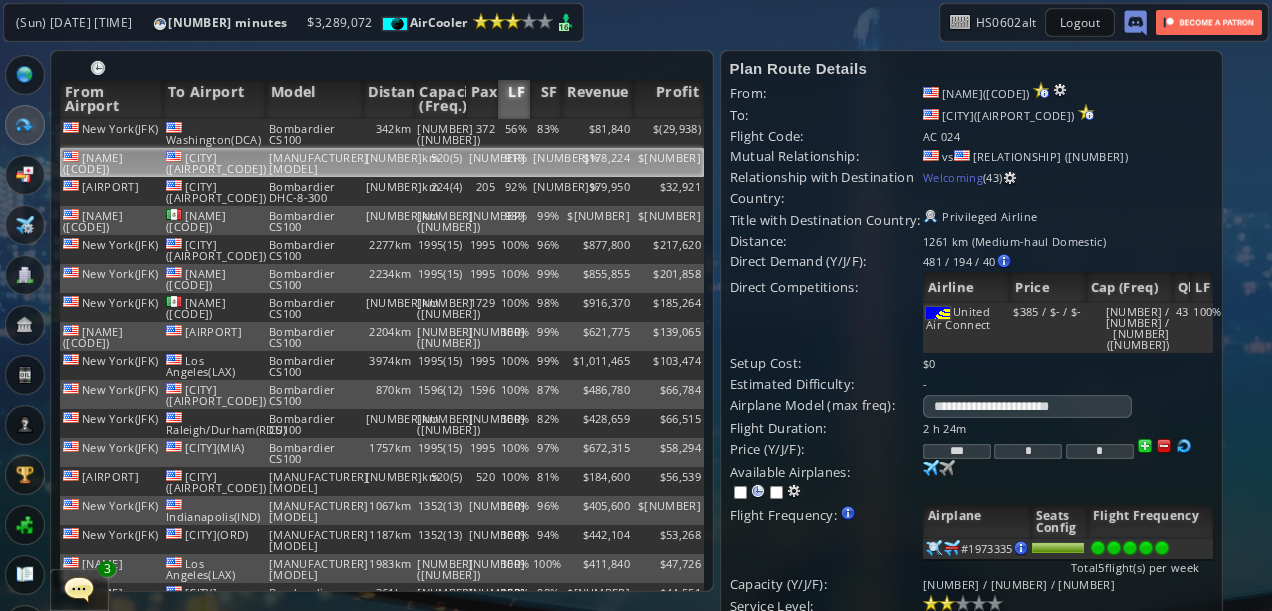 click on "***" at bounding box center (957, 451) 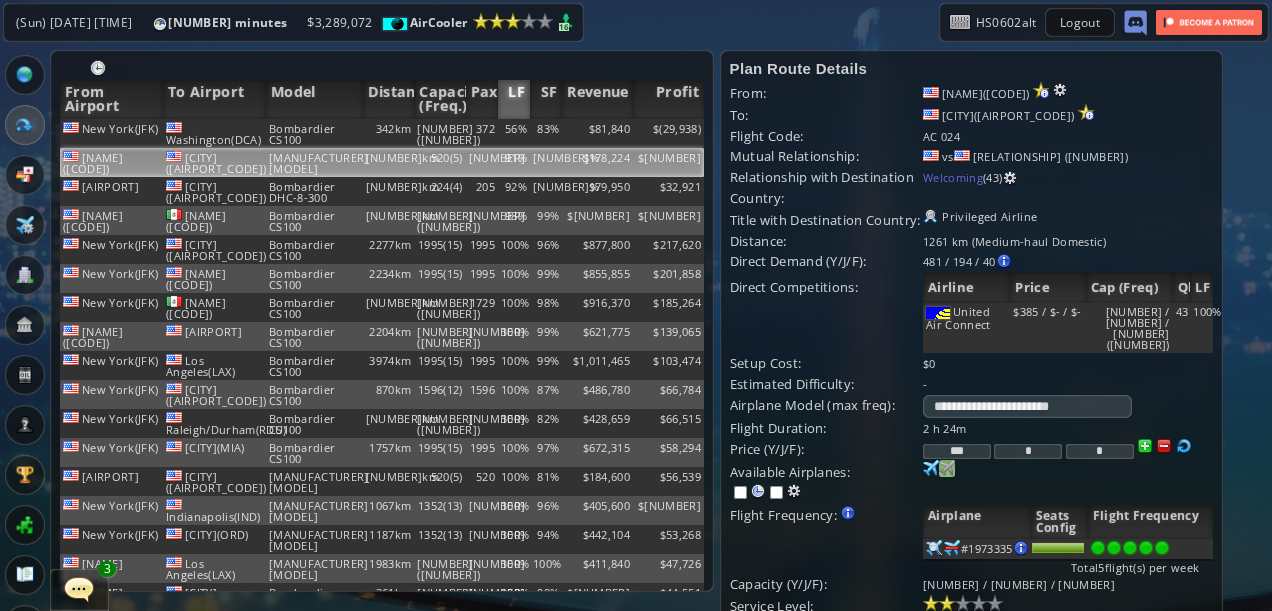 type on "***" 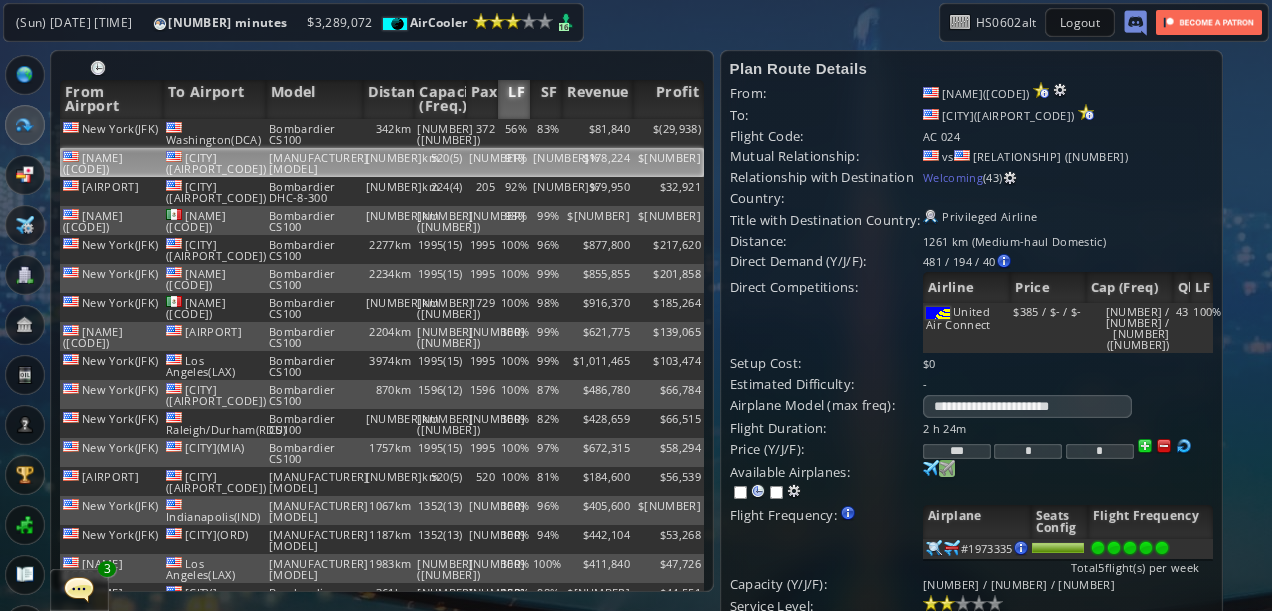 click at bounding box center [931, 468] 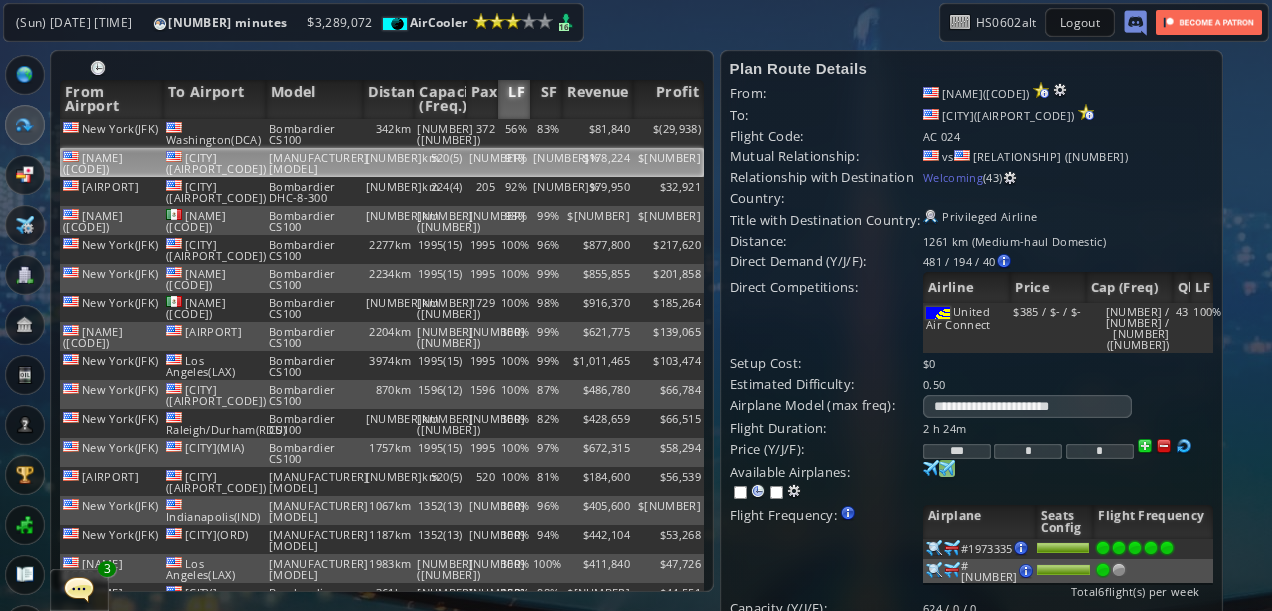 click at bounding box center (931, 468) 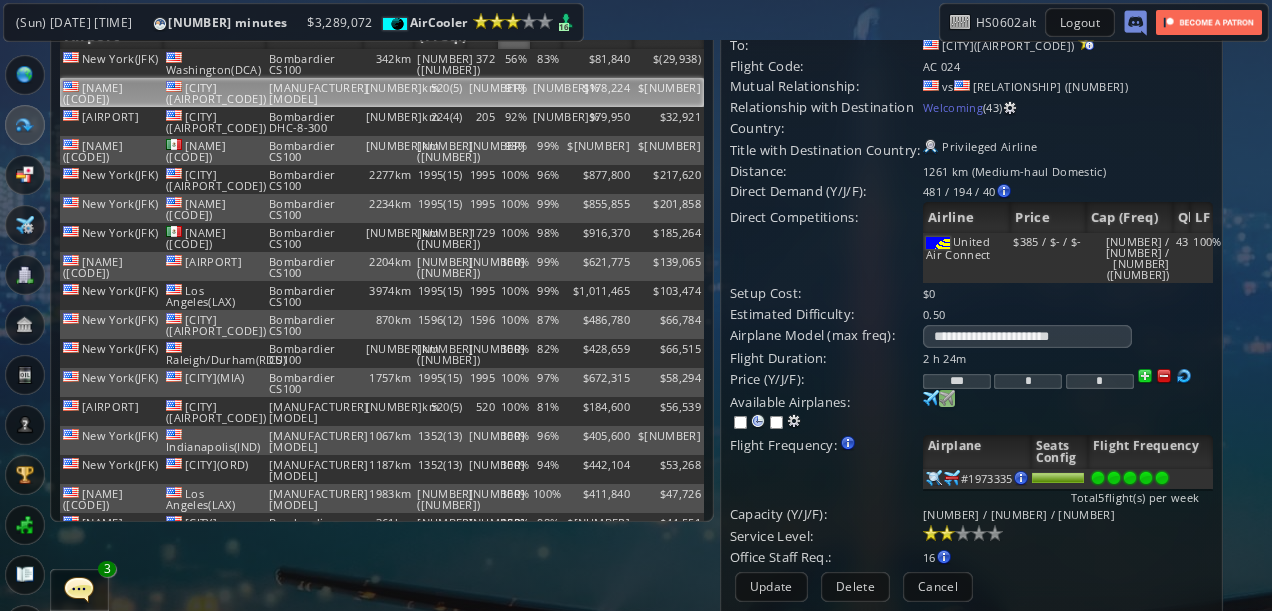 scroll, scrollTop: 300, scrollLeft: 0, axis: vertical 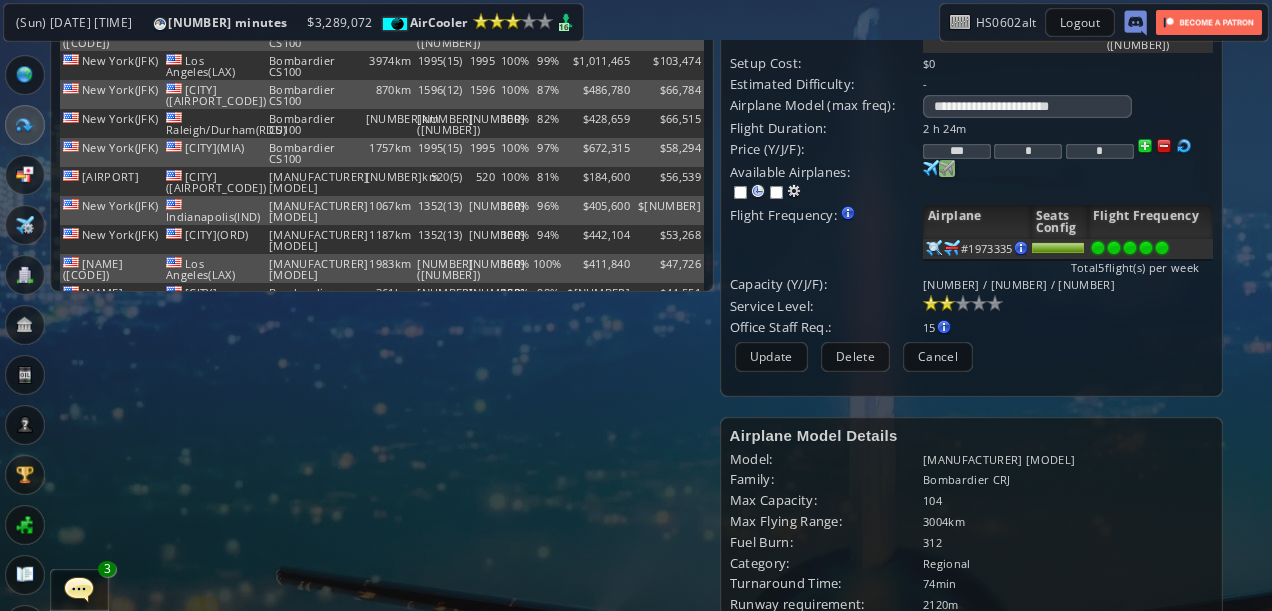 click on "**********" at bounding box center [972, 68] 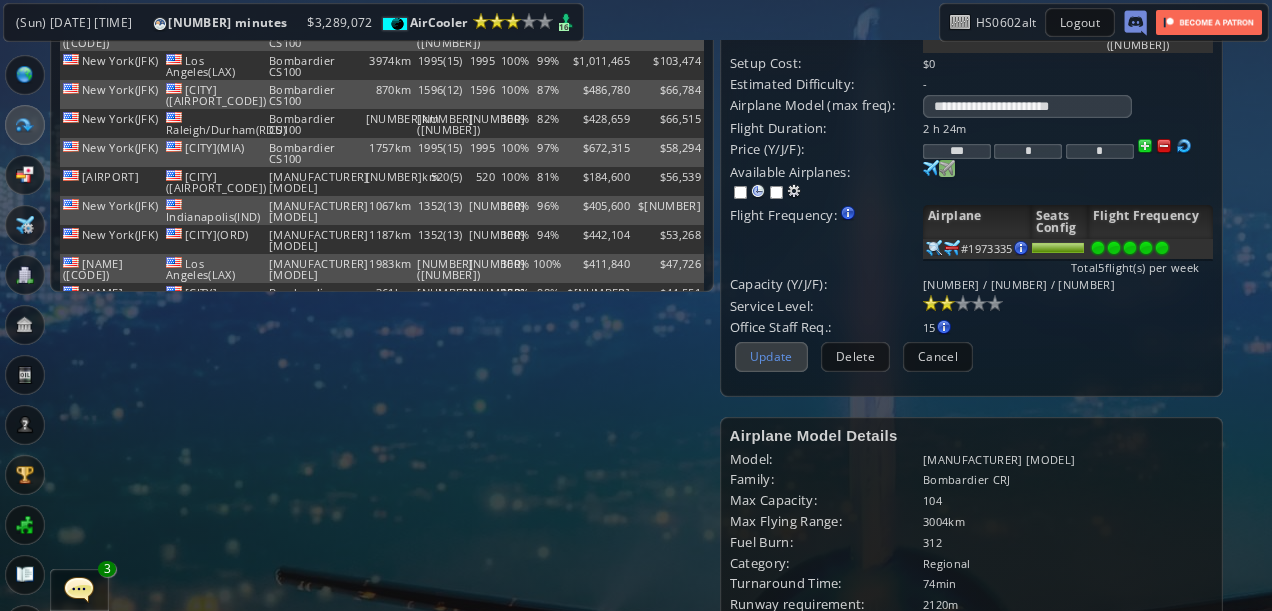 click on "Update" at bounding box center [771, 356] 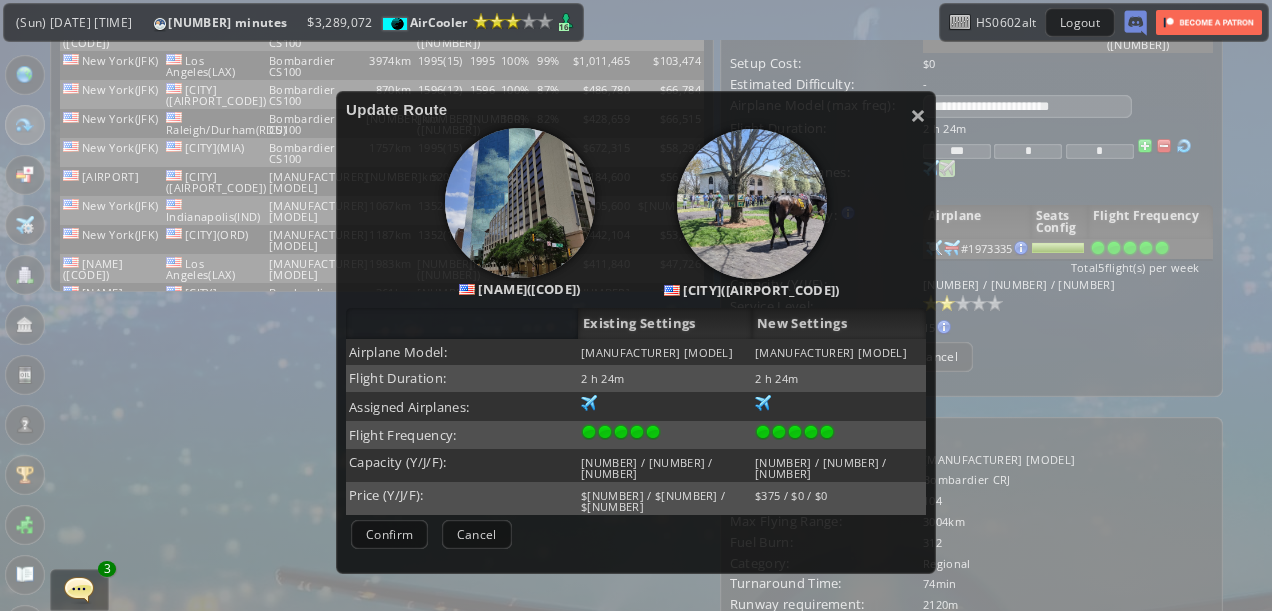 click on "Confirm
Negotiate
Cancel" at bounding box center [636, 534] 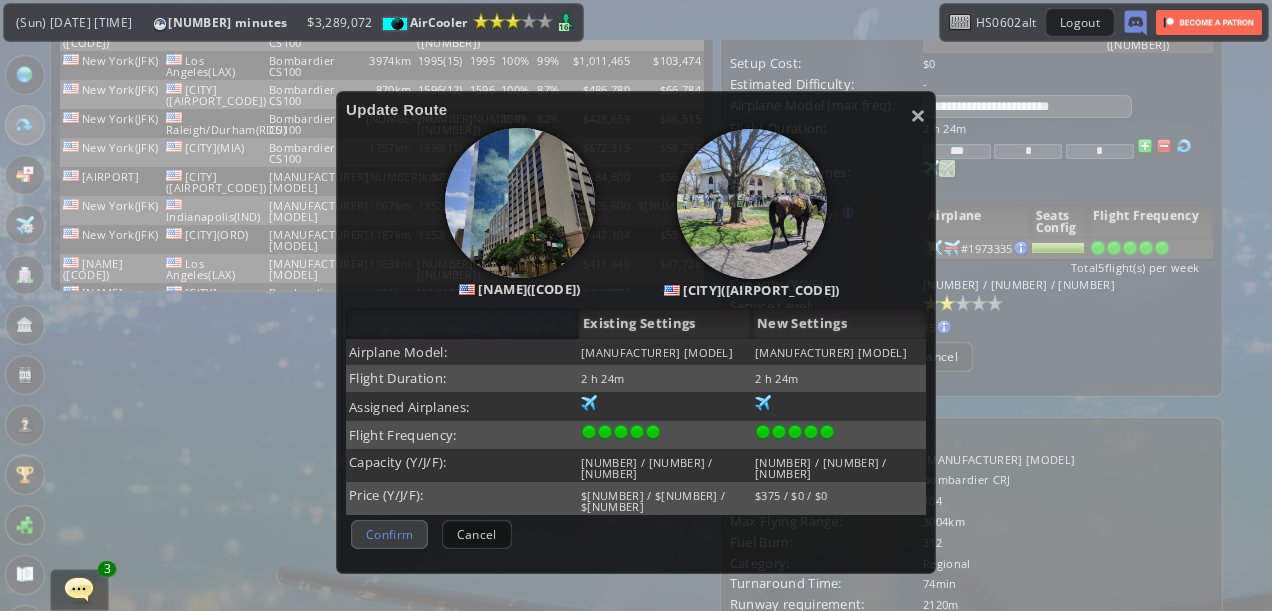 click on "Confirm" at bounding box center (389, 534) 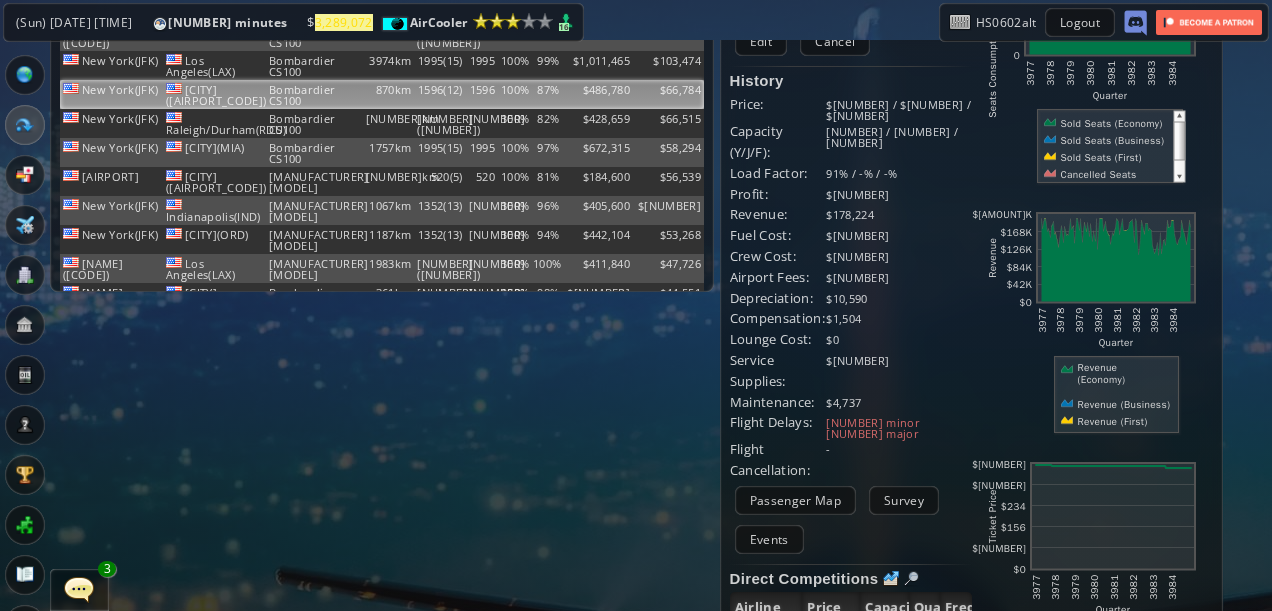 scroll, scrollTop: 0, scrollLeft: 0, axis: both 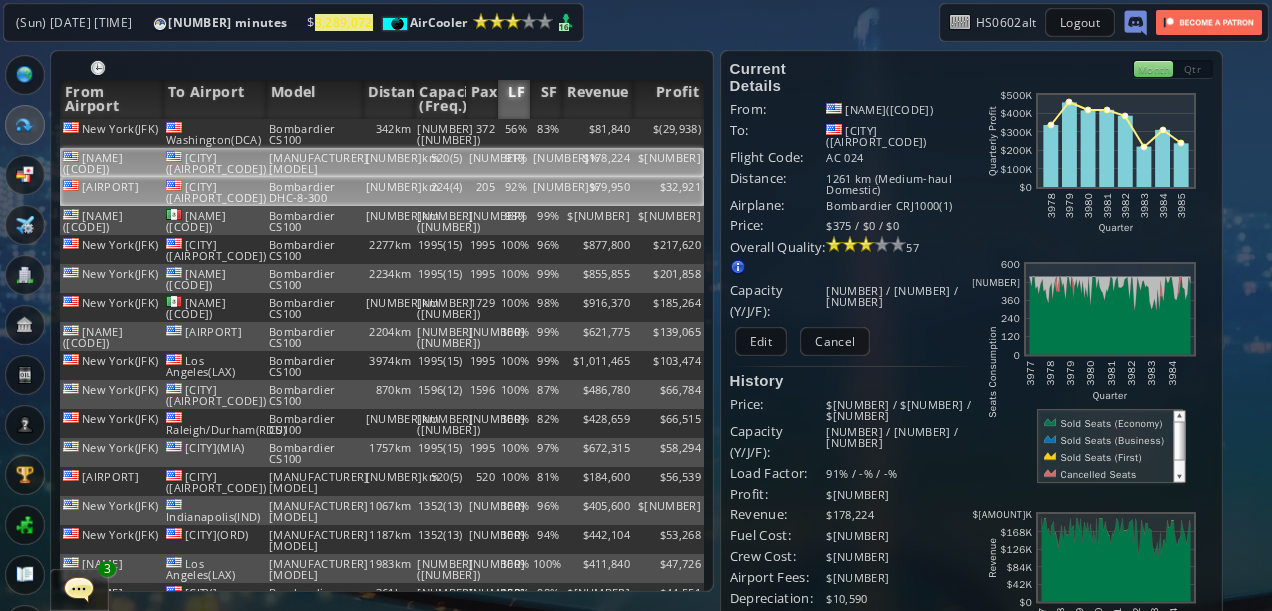 click on "92%" at bounding box center (514, 133) 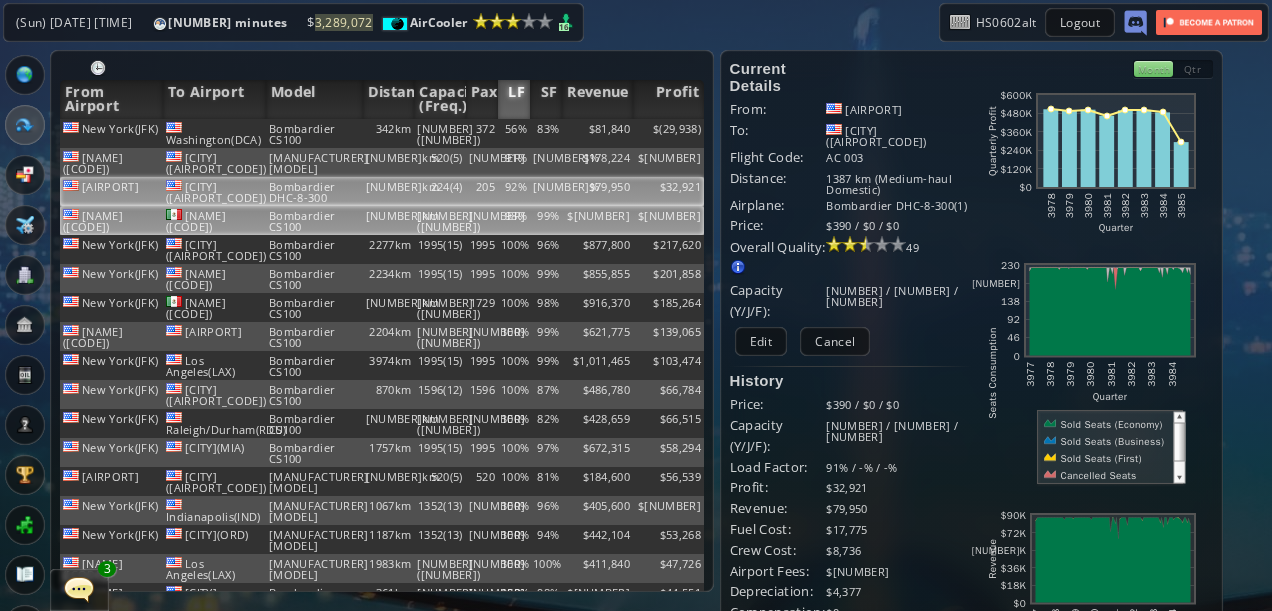 click on "99%" at bounding box center (546, 133) 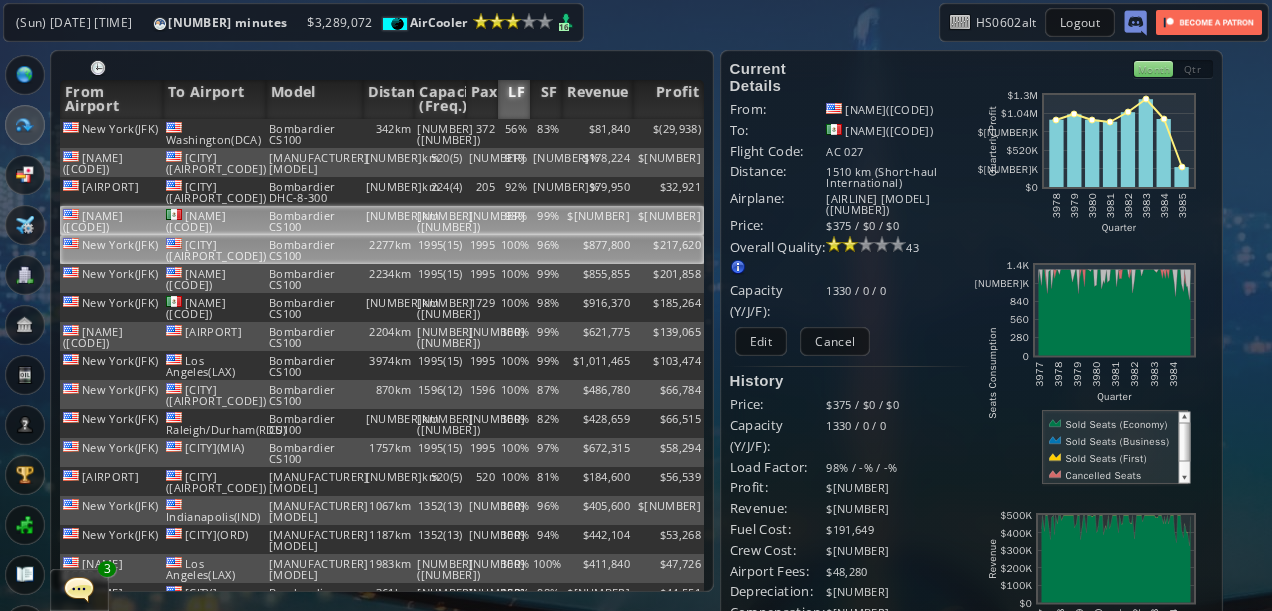 click on "$877,800" at bounding box center (597, 133) 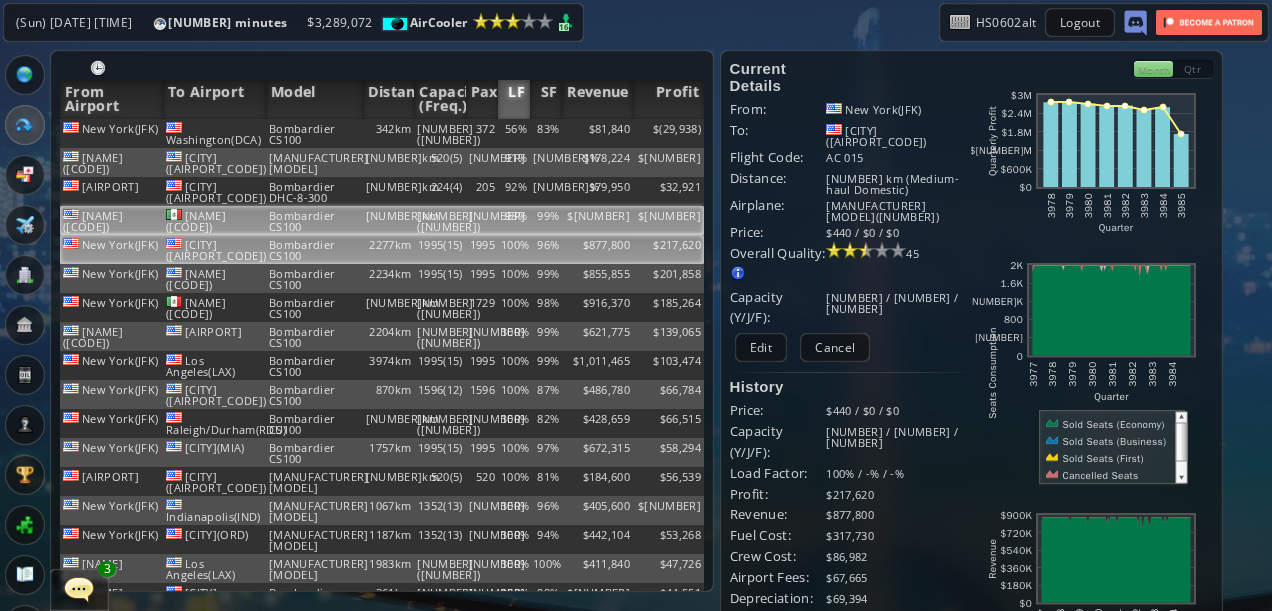 click on "$[NUMBER]" at bounding box center [597, 133] 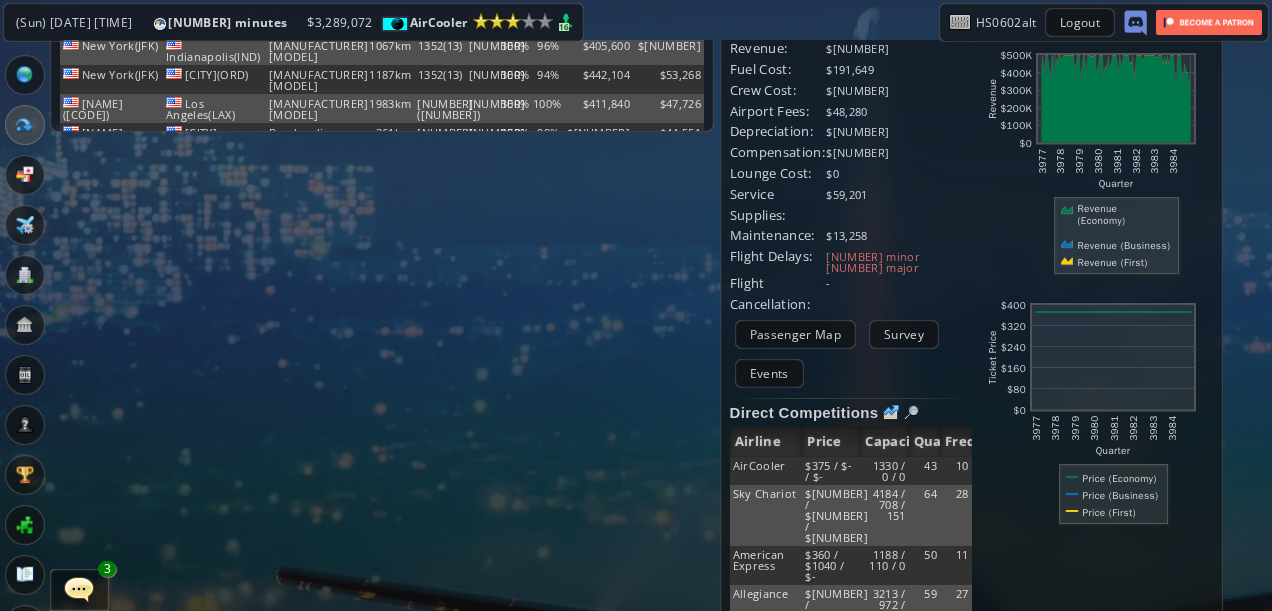 scroll, scrollTop: 496, scrollLeft: 0, axis: vertical 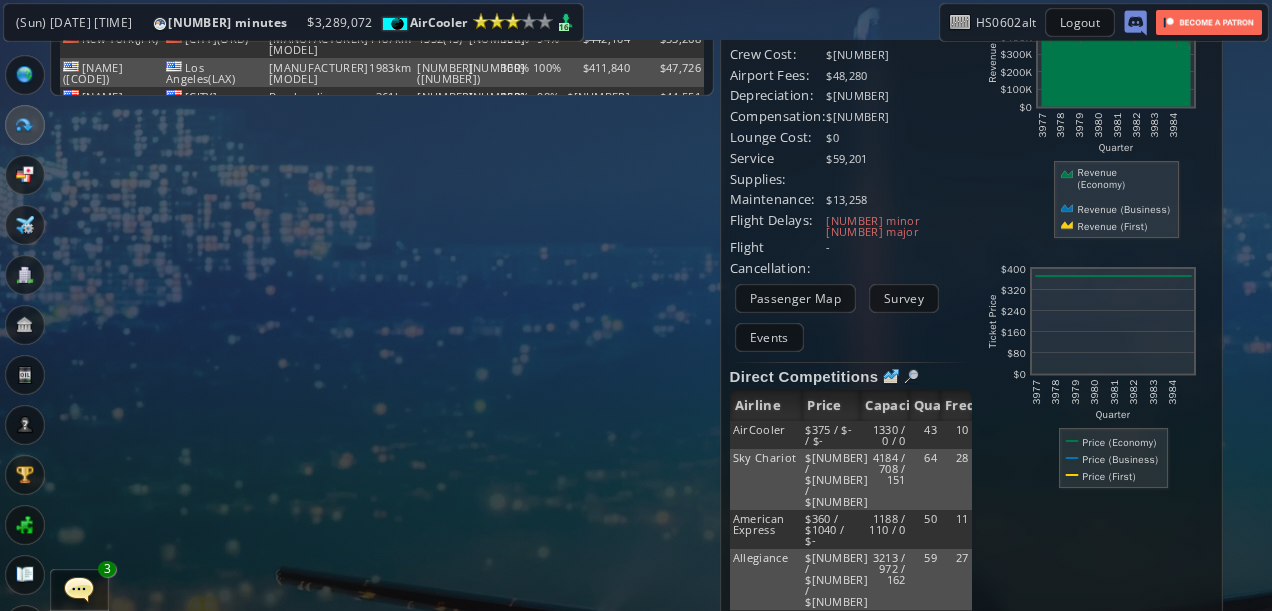 click on "Direct Competitions" at bounding box center [851, 376] 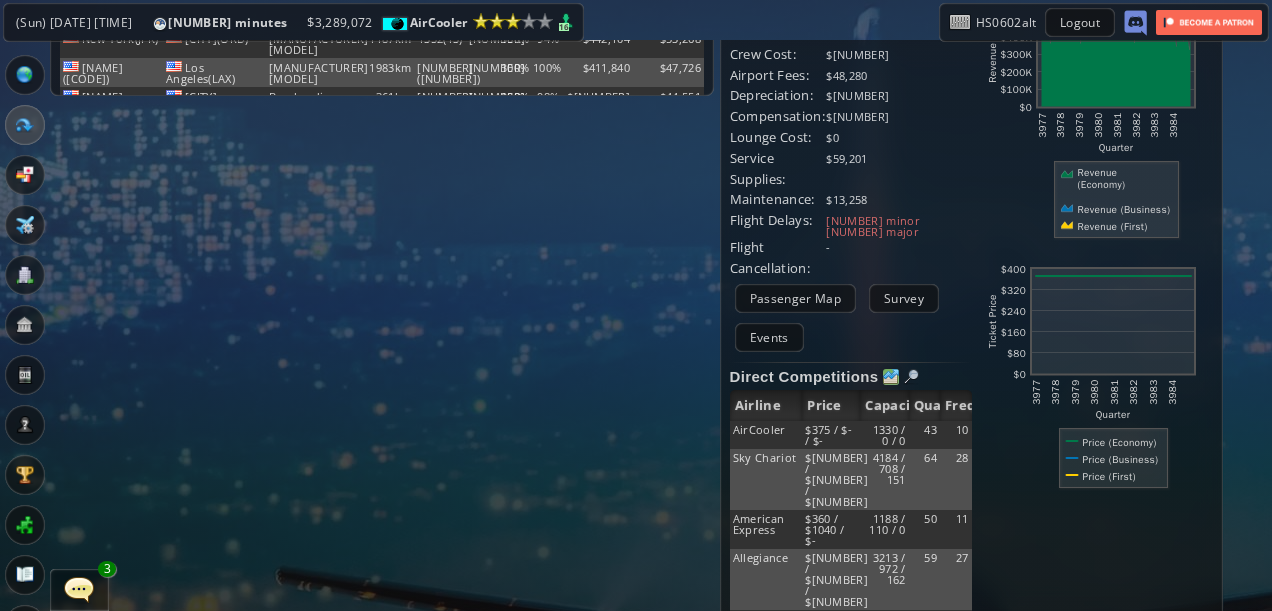 click at bounding box center (891, 377) 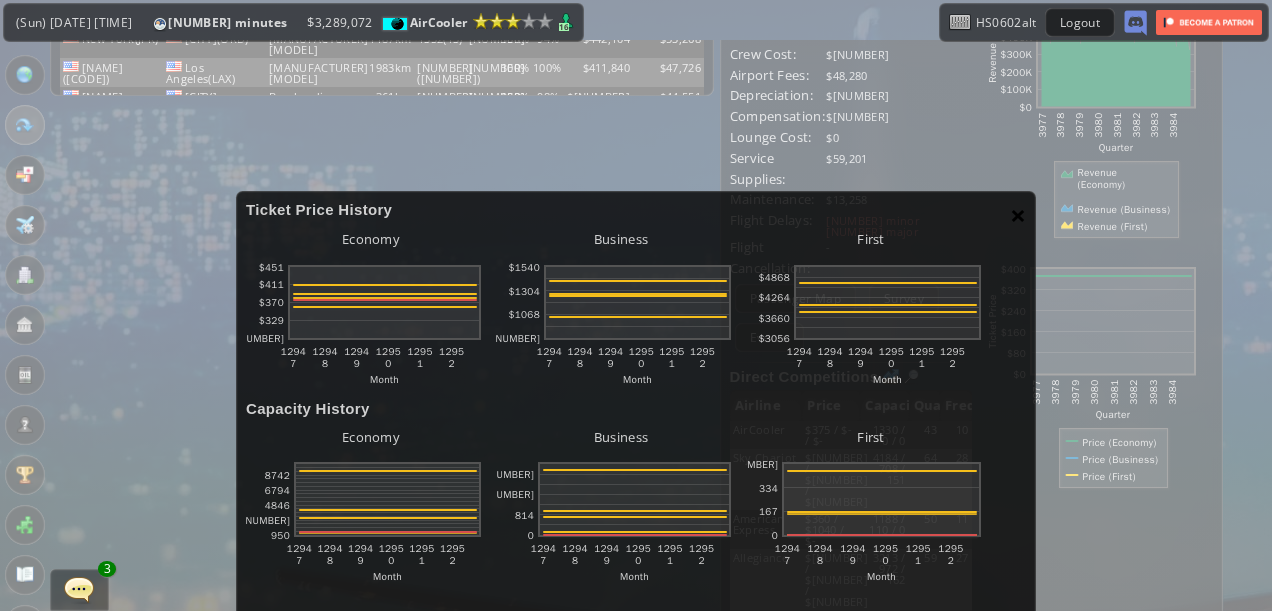 click on "×" at bounding box center [1018, 215] 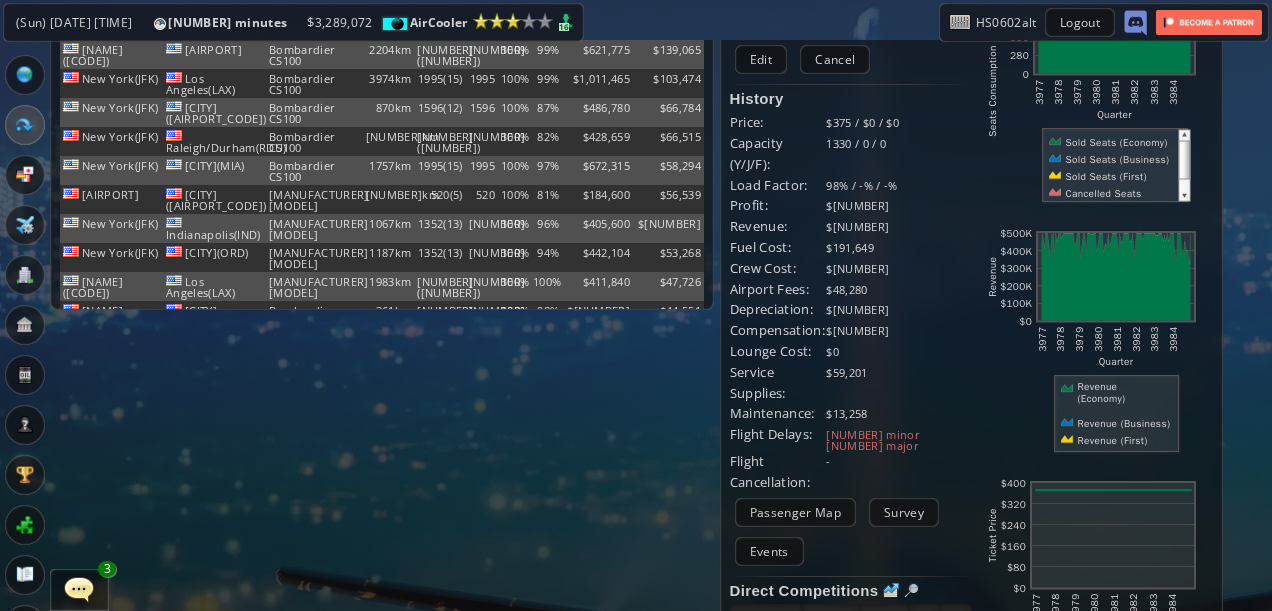 scroll, scrollTop: 0, scrollLeft: 0, axis: both 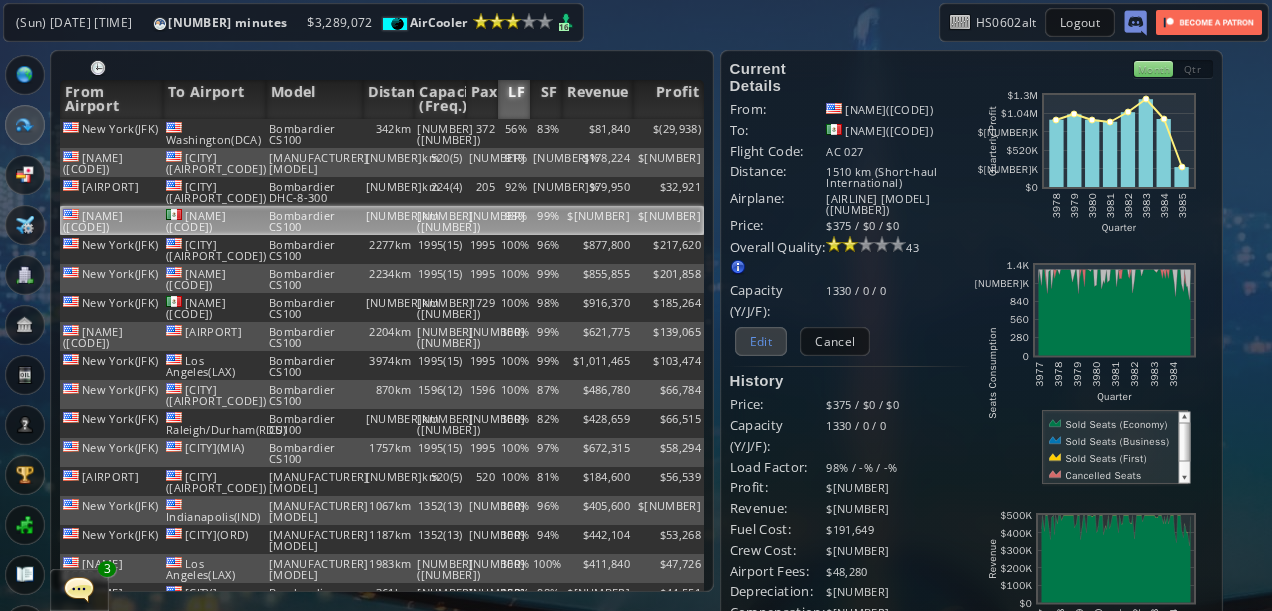 click on "Edit" at bounding box center (761, 341) 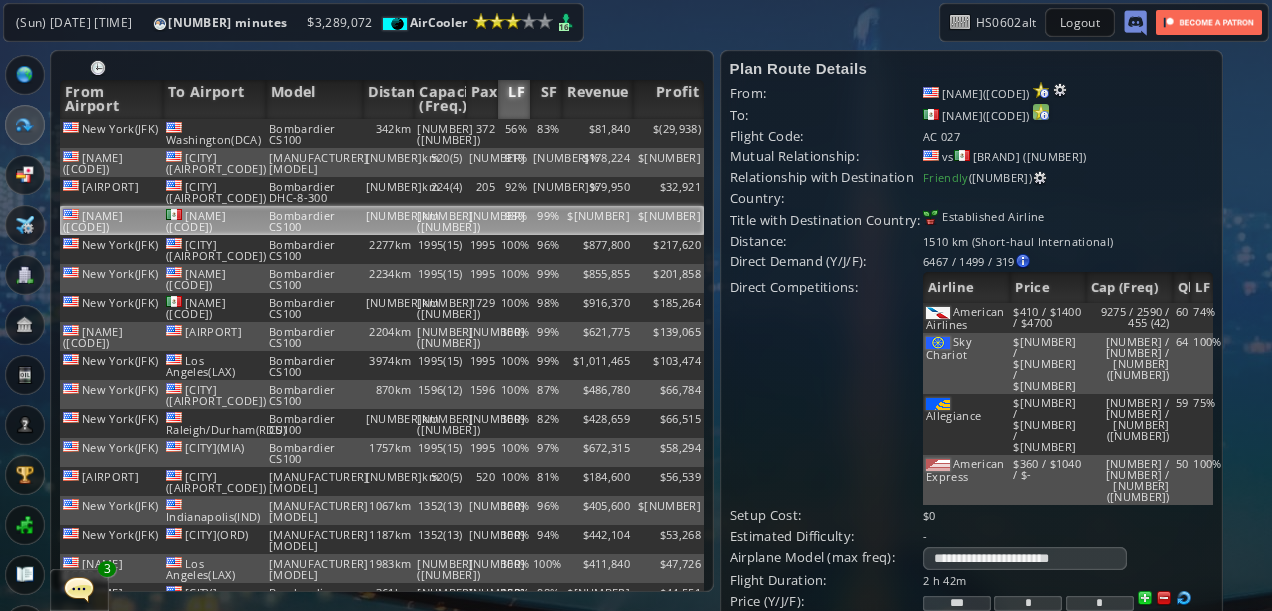 click at bounding box center (1041, 90) 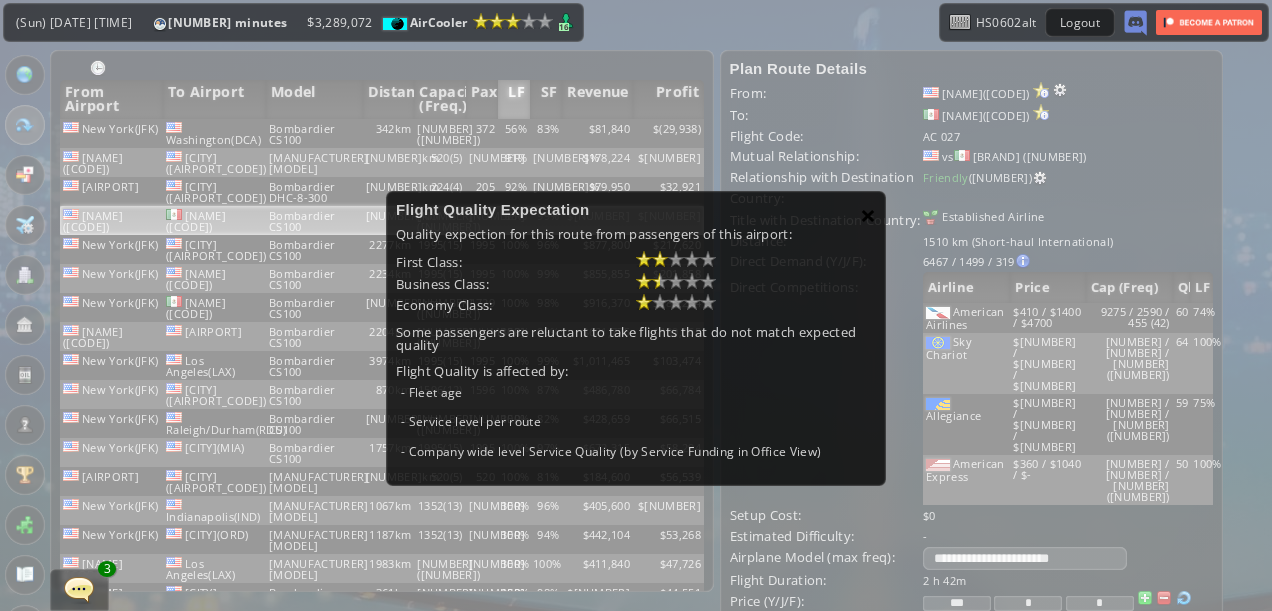 click on "×" at bounding box center [868, 215] 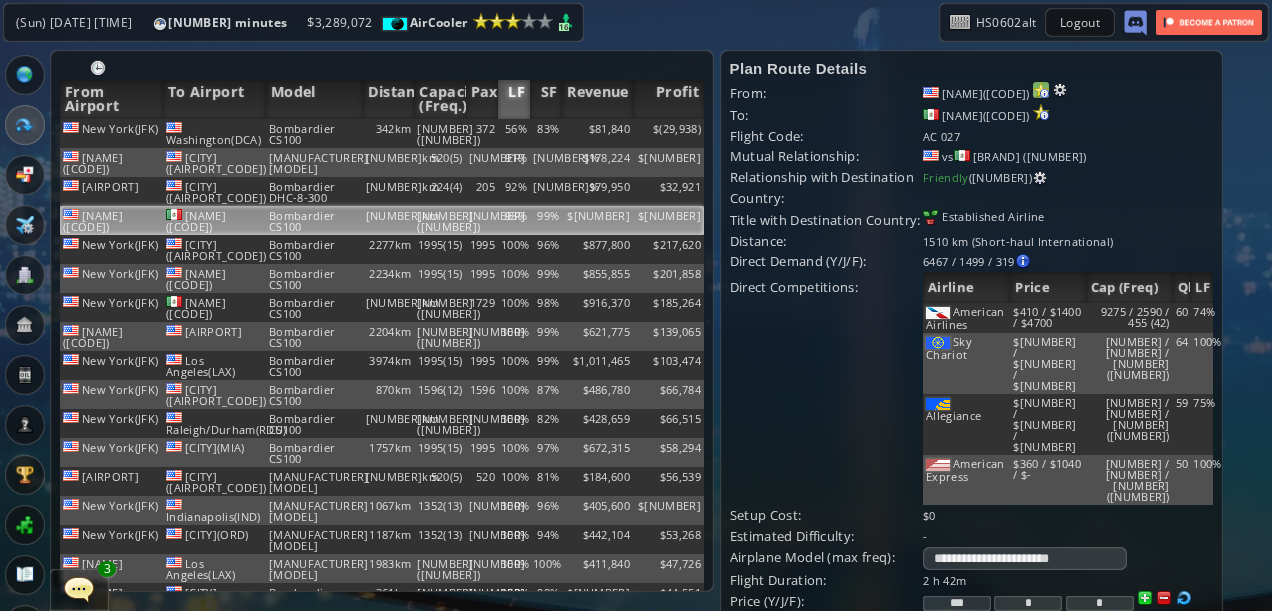 click at bounding box center [1041, 90] 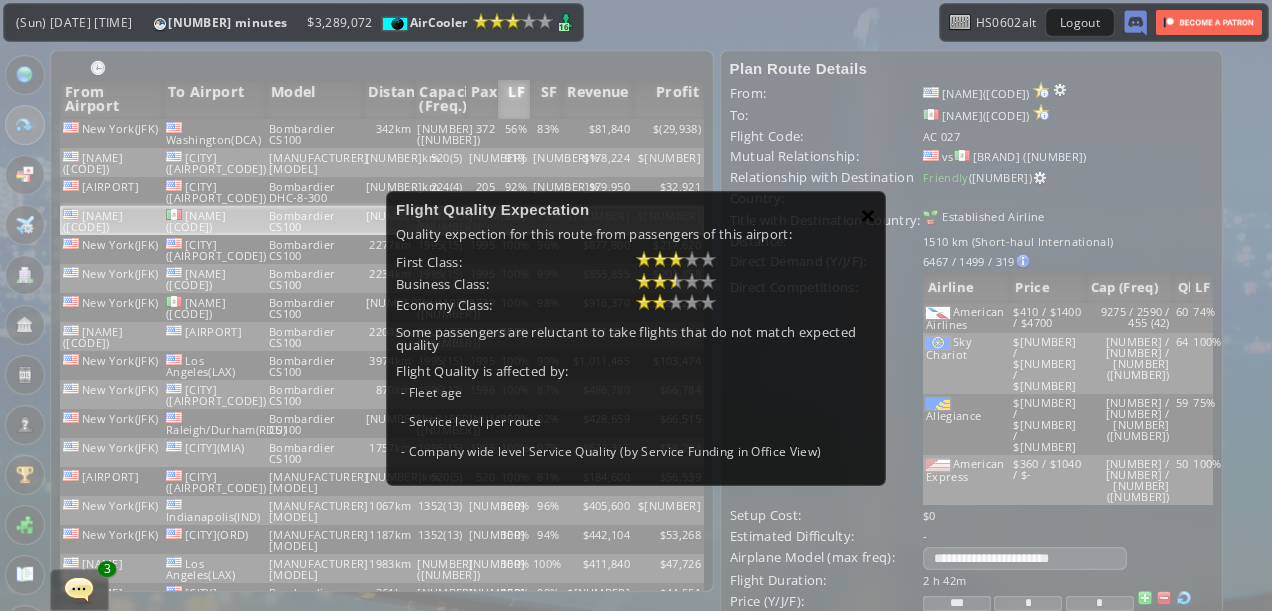 click on "×" at bounding box center (868, 215) 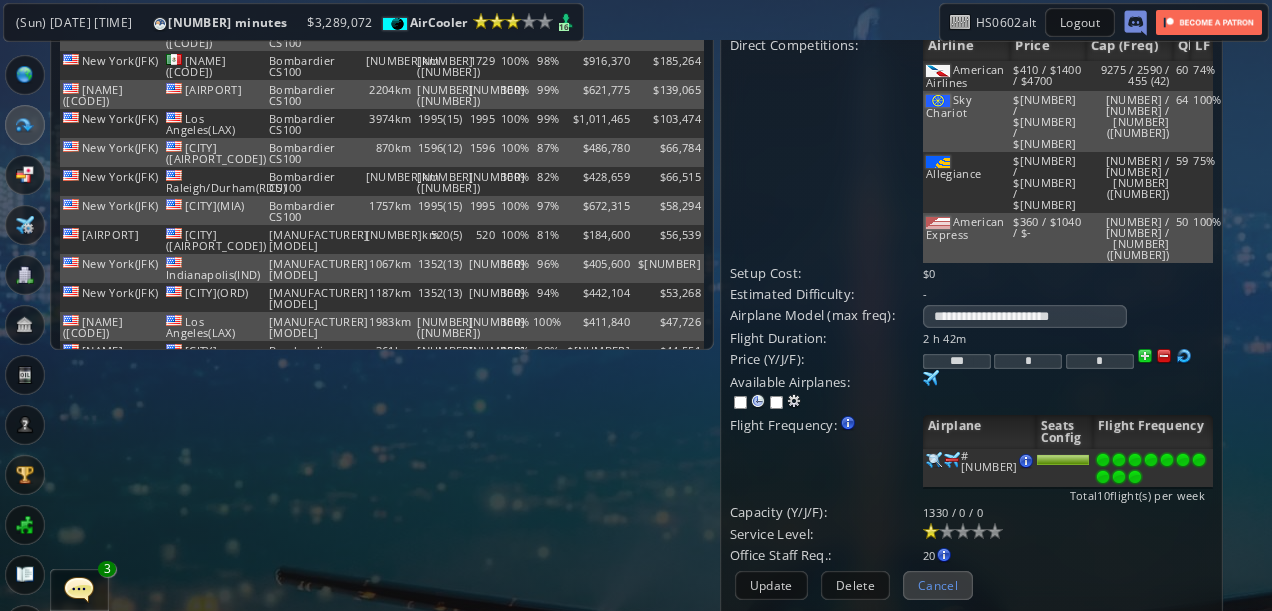 scroll, scrollTop: 400, scrollLeft: 0, axis: vertical 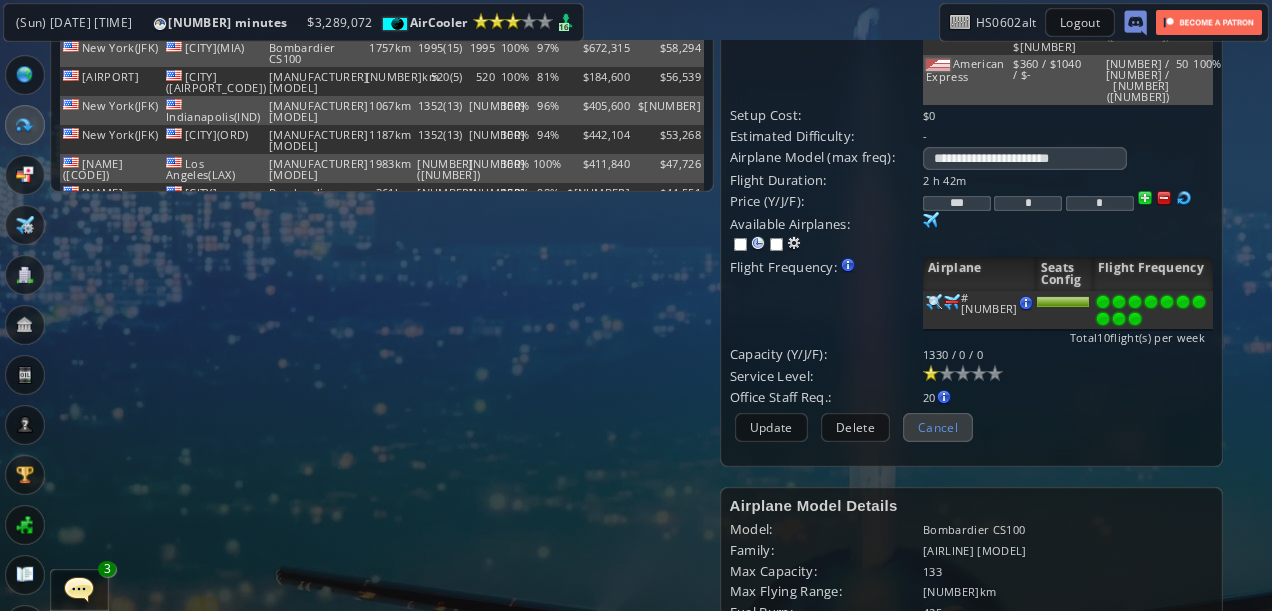 click on "Cancel" at bounding box center (938, 427) 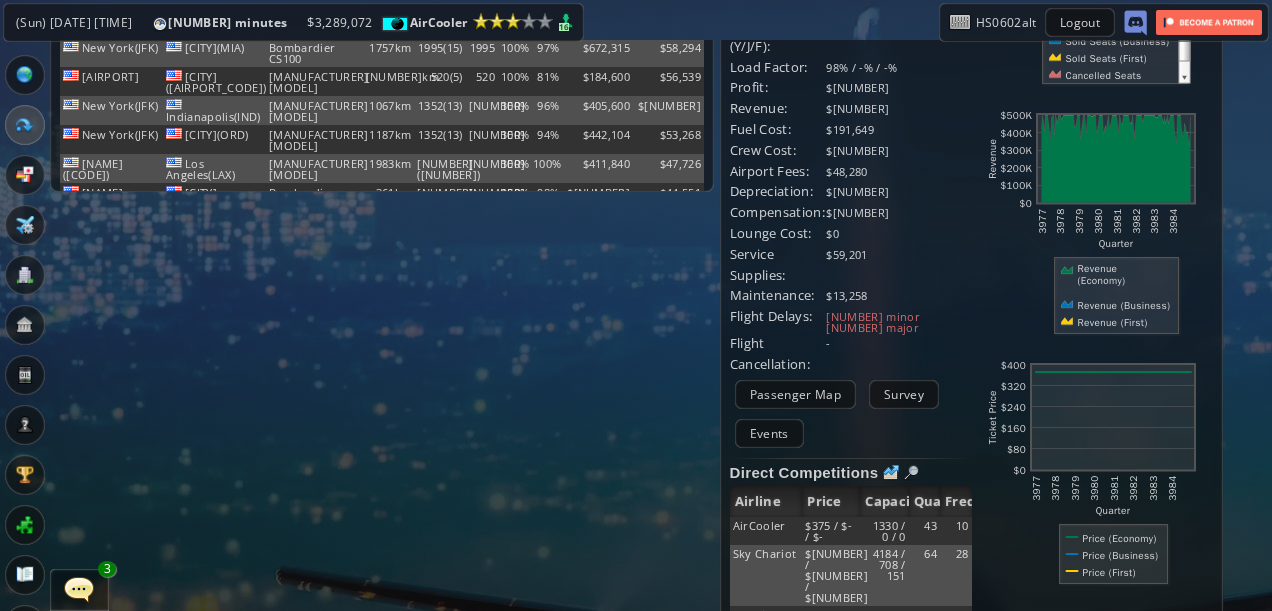 scroll, scrollTop: 0, scrollLeft: 0, axis: both 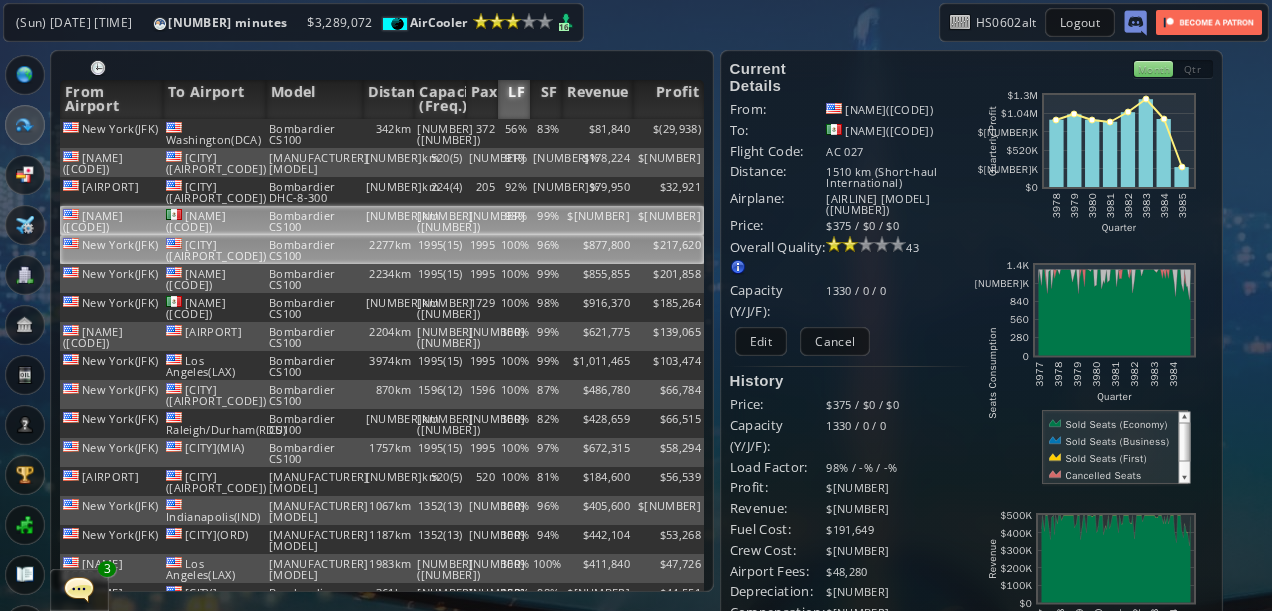click on "$217,620" at bounding box center (668, 133) 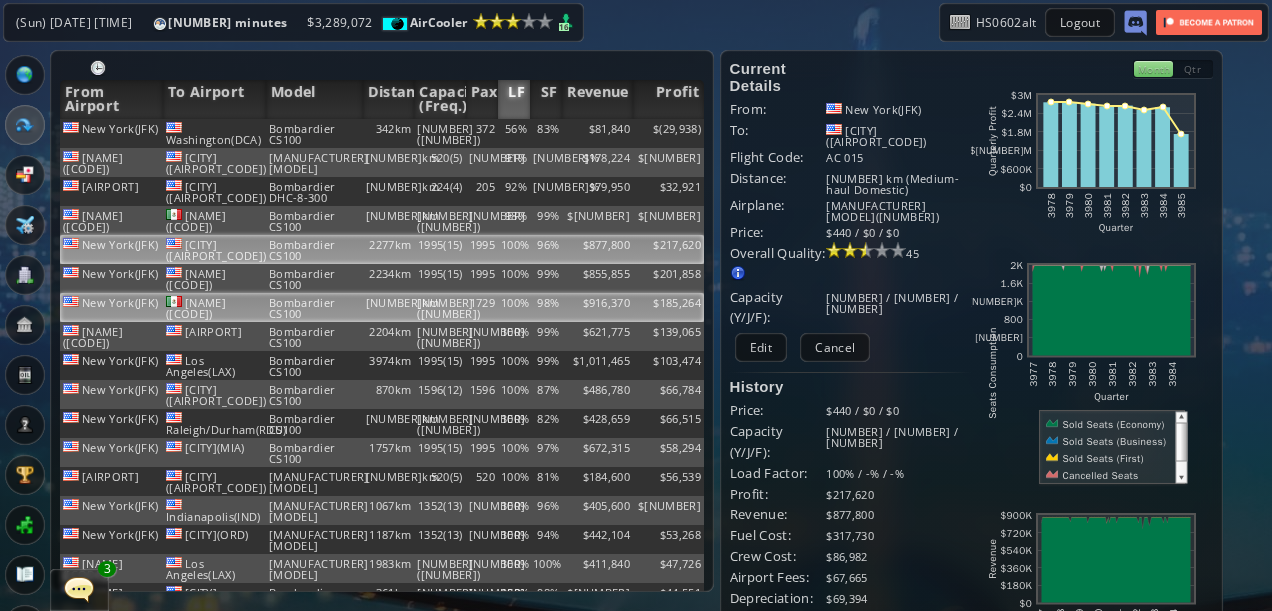 click on "$185,264" at bounding box center (668, 133) 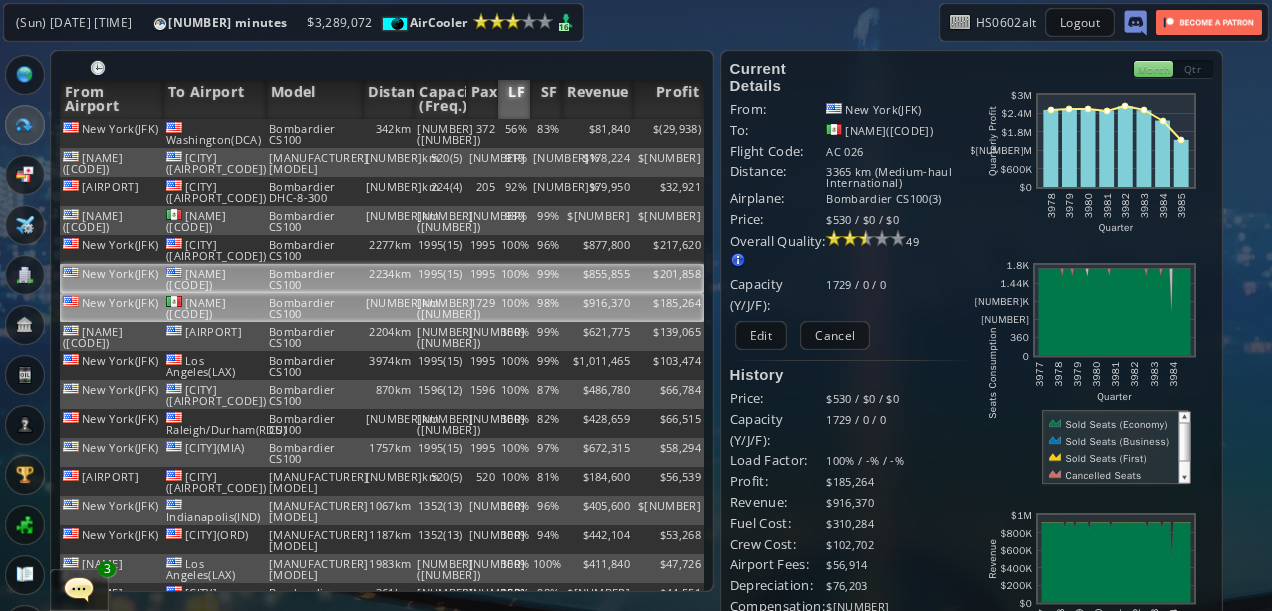click on "$201,858" at bounding box center (668, 133) 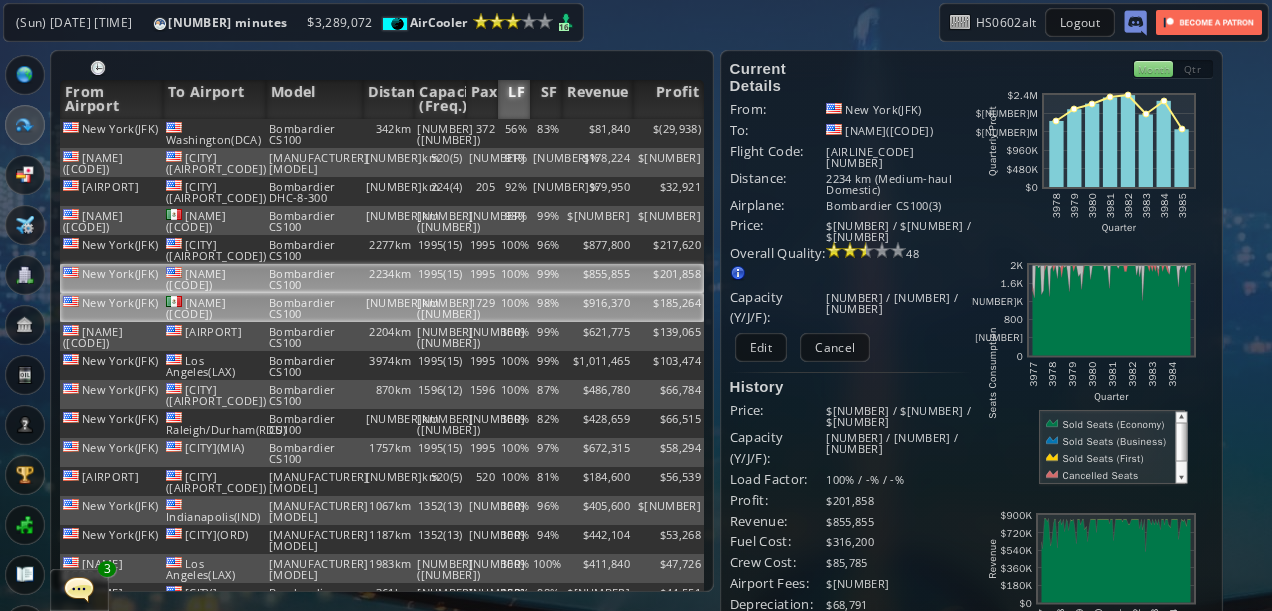 click on "$185,264" at bounding box center [668, 133] 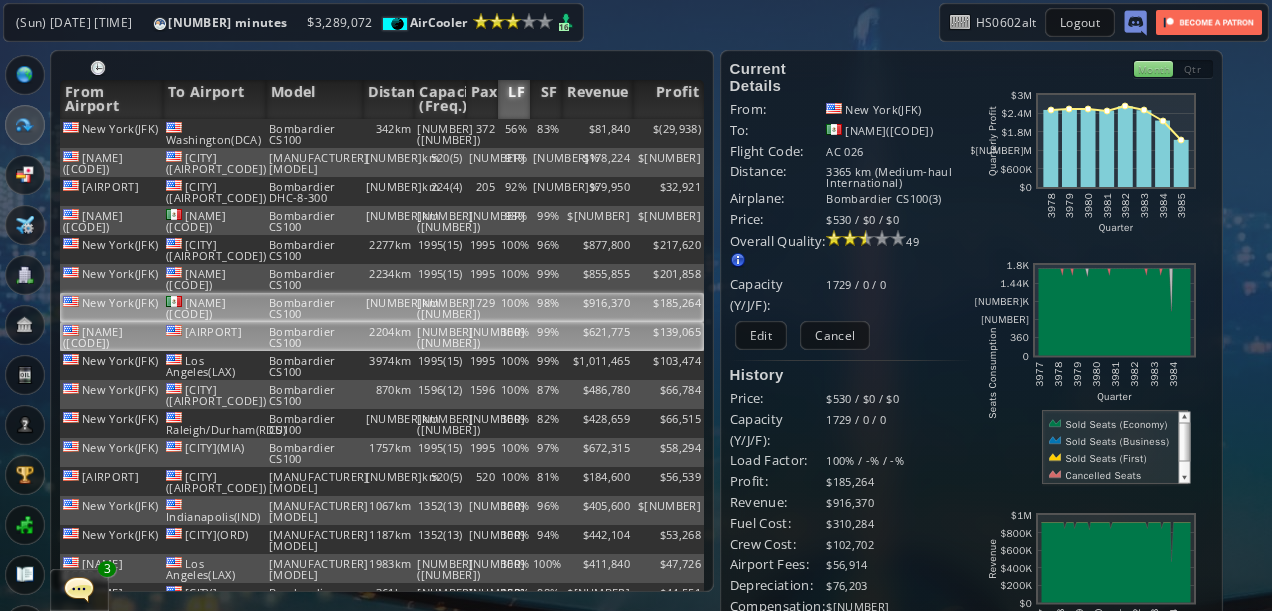 click on "$139,065" at bounding box center [668, 133] 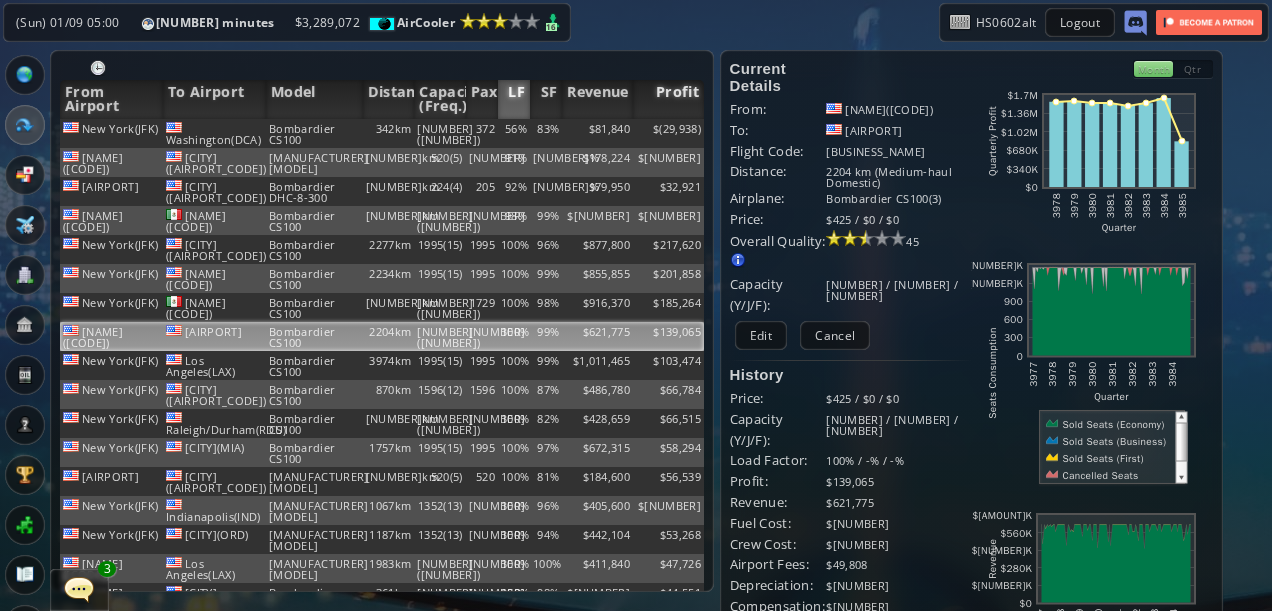 click on "Profit" at bounding box center (668, 99) 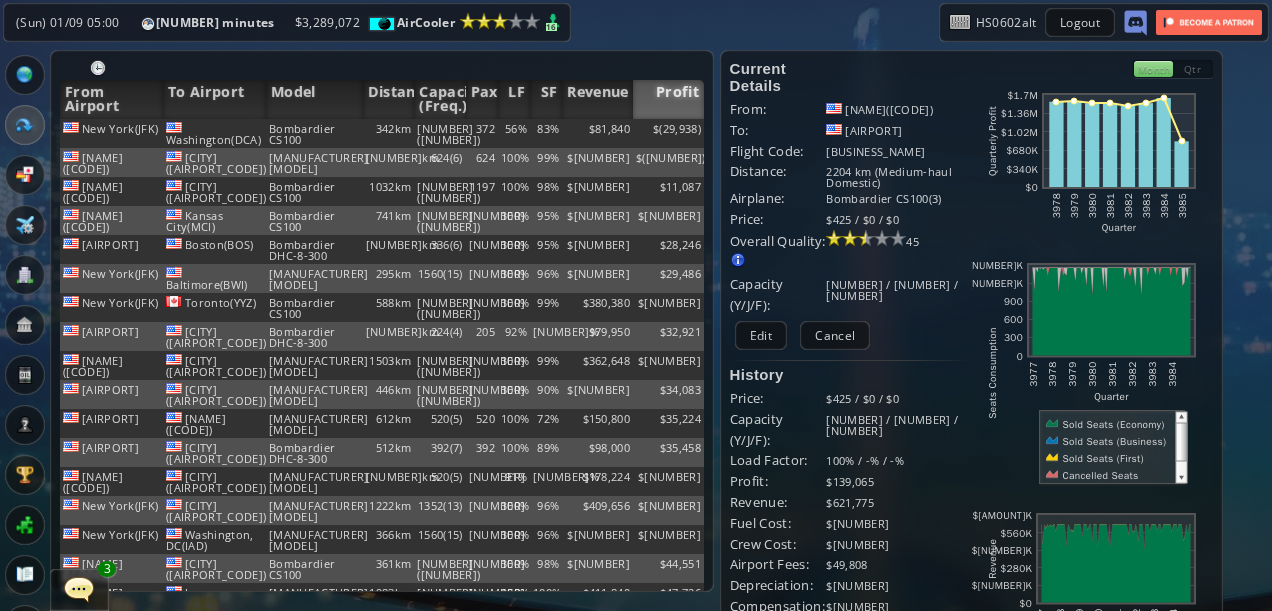 click on "Profit" at bounding box center [668, 99] 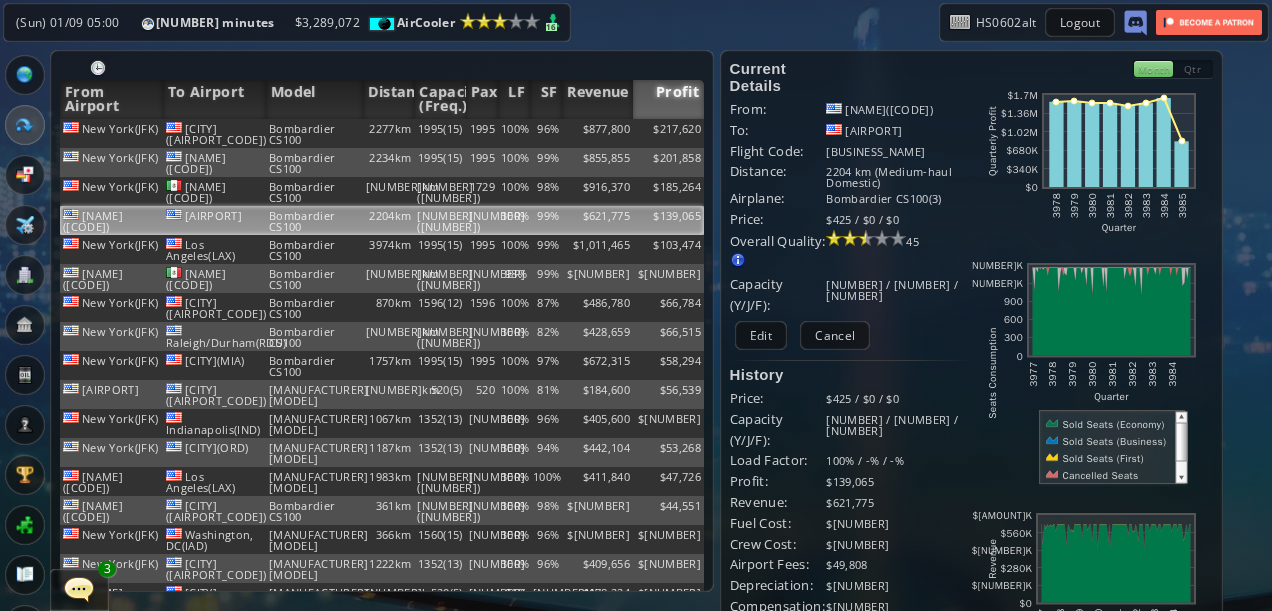 click on "World Map" at bounding box center [25, 75] 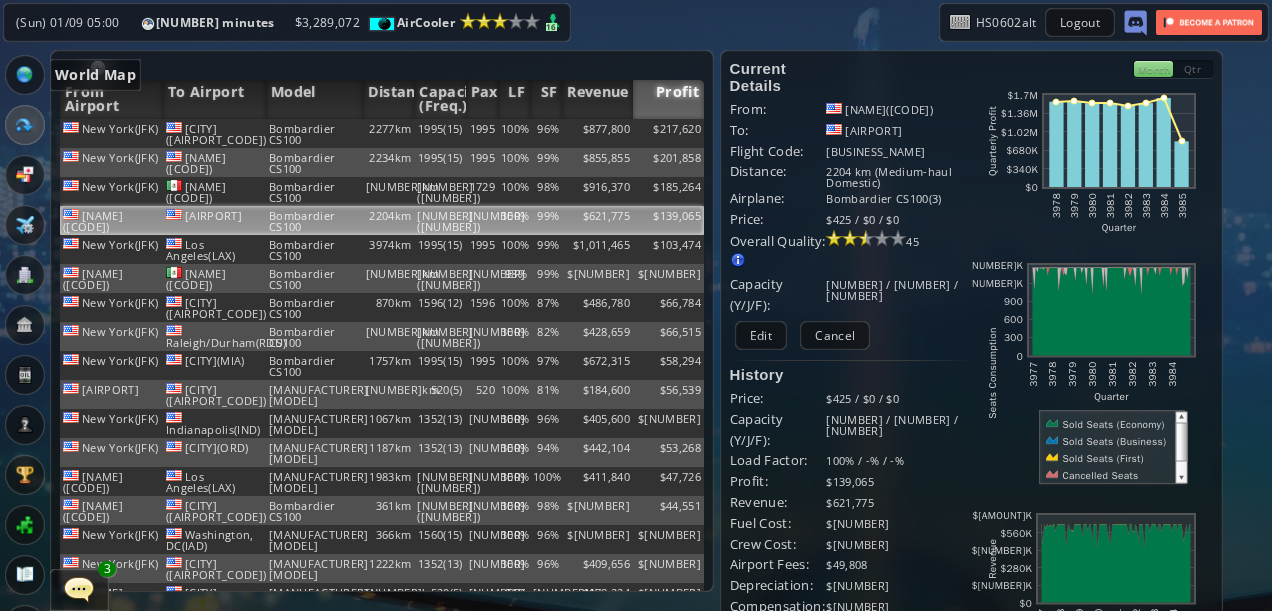 click at bounding box center [25, 75] 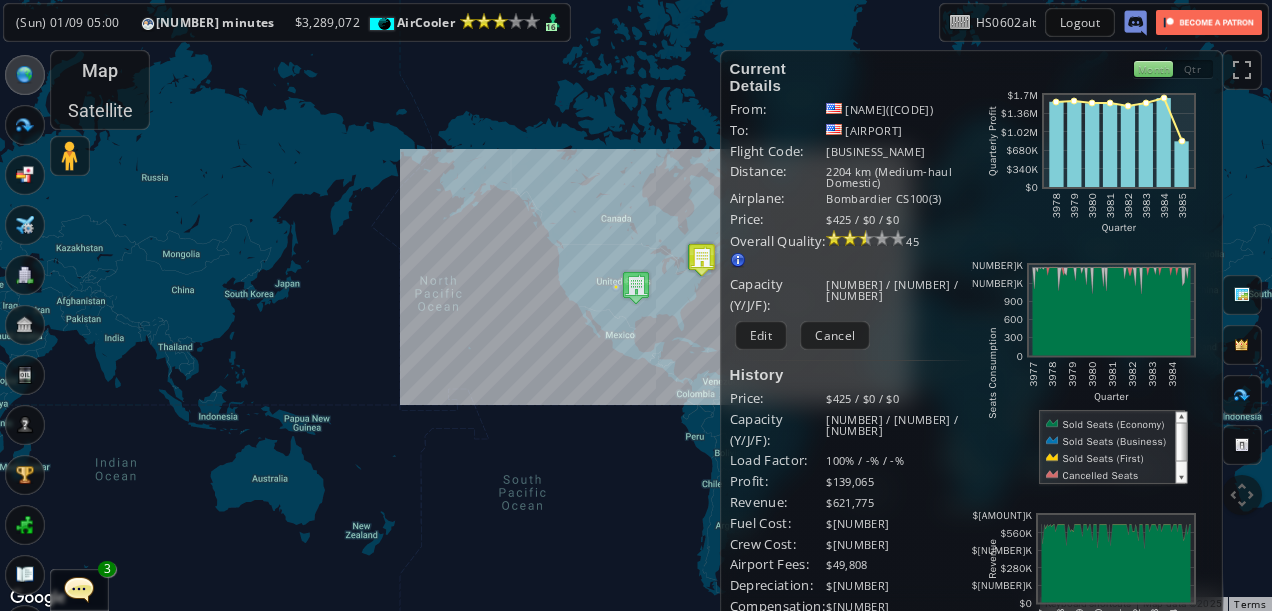 click on "Current Details
From:
[CITY]([AIRPORT])
To:
[CITY]([AIRPORT])
Flight Code:
[AIRLINE] [CODE]
Distance:
[DISTANCE] km ([TYPE])
Airplane:
[AIRPLANE_MODEL]
Price:
$[PRICE] / $[PRICE] / $[PRICE]
Overall Quality:
Overall quality is determined by:
- Fleet Age per Route
- Service Star level per route
- Company wide Service Quality
[NUMBER]
Edit $[PRICE]" at bounding box center (851, 676) 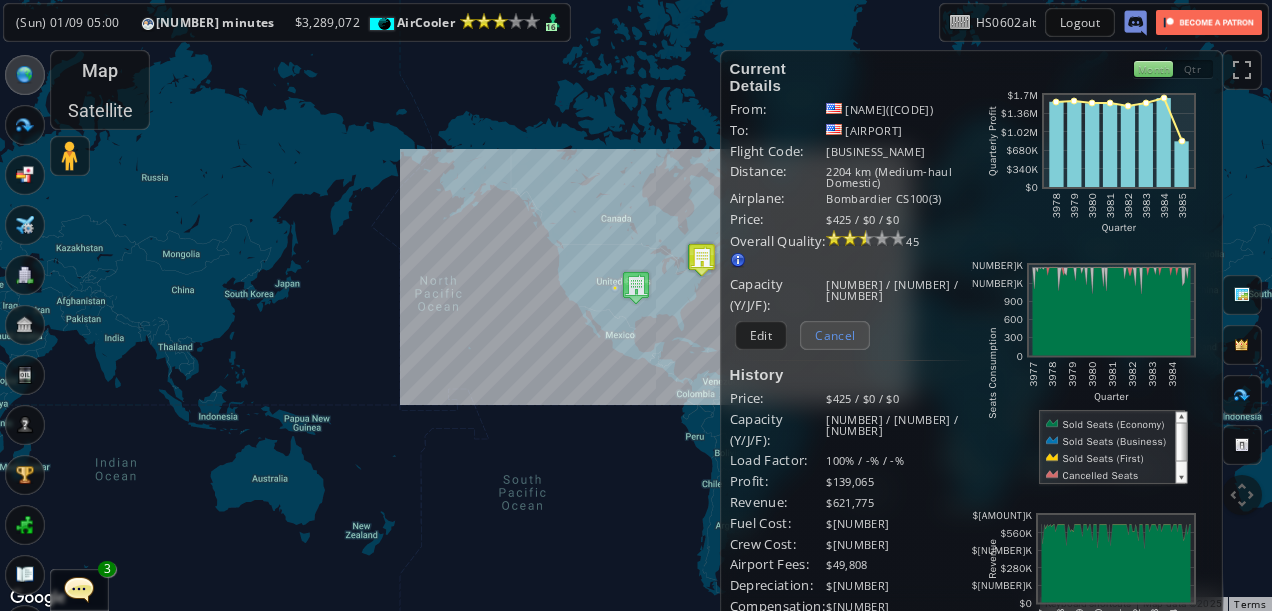 click on "Cancel" at bounding box center [835, 335] 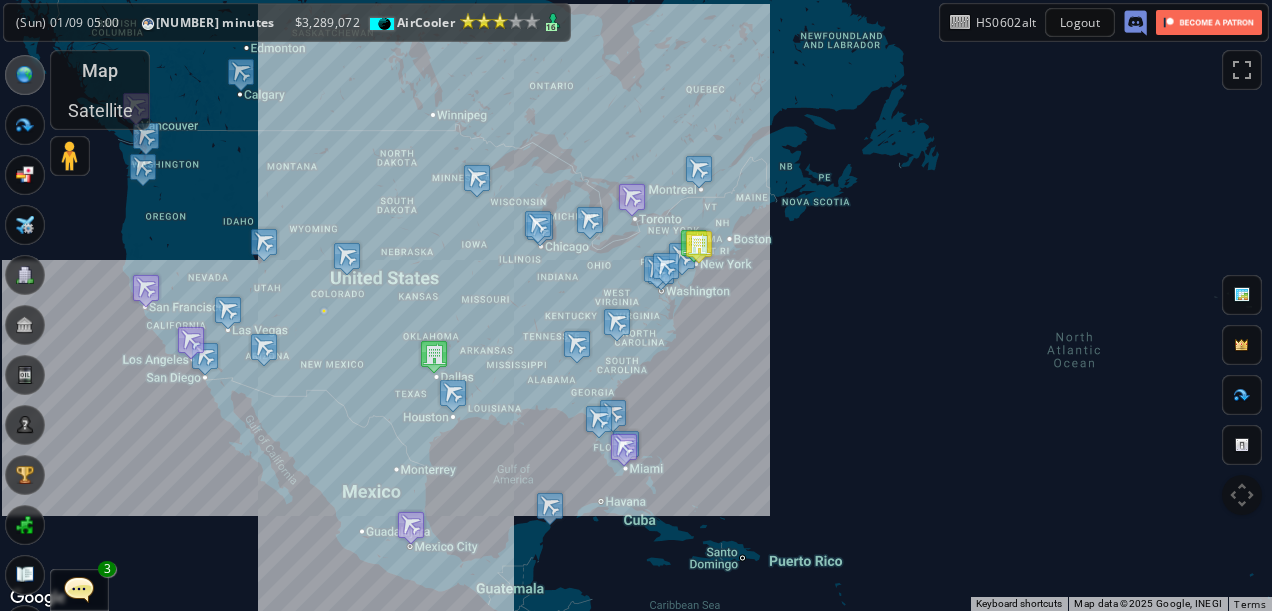 click at bounding box center [699, 246] 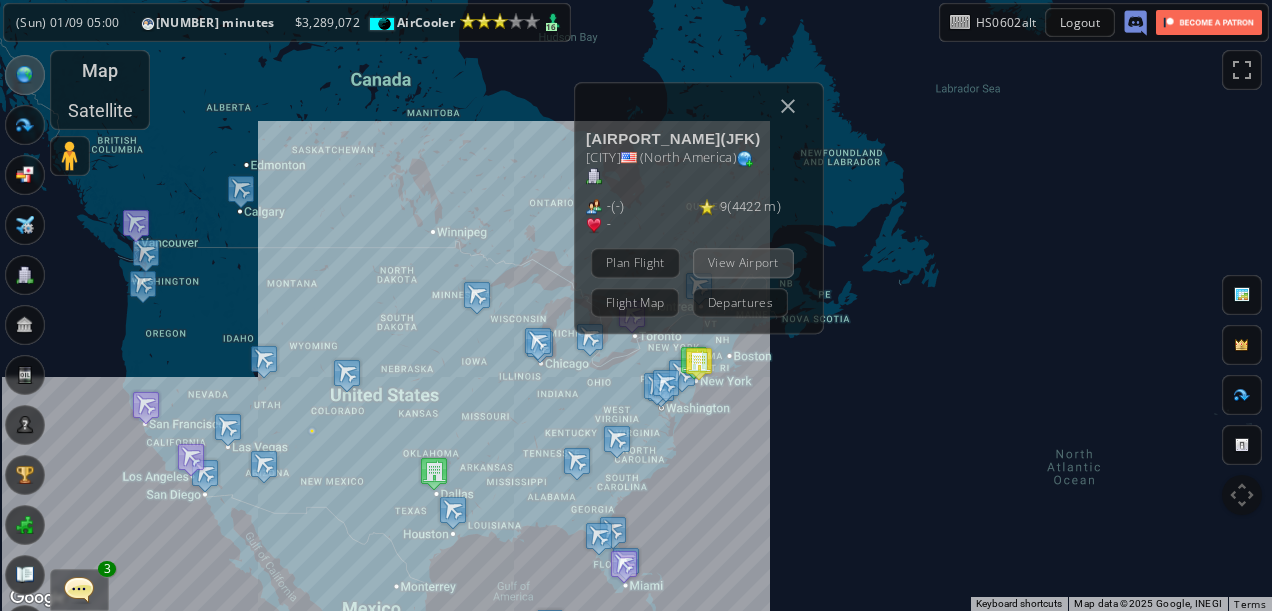 click on "View Airport" at bounding box center [743, 262] 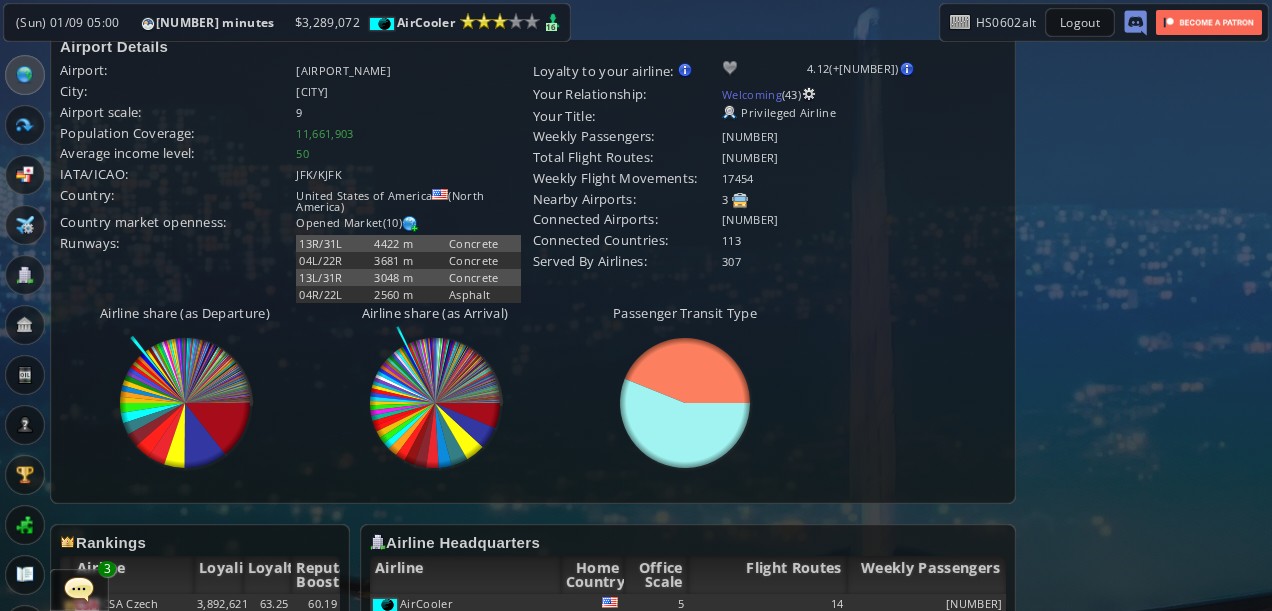 scroll, scrollTop: 426, scrollLeft: 0, axis: vertical 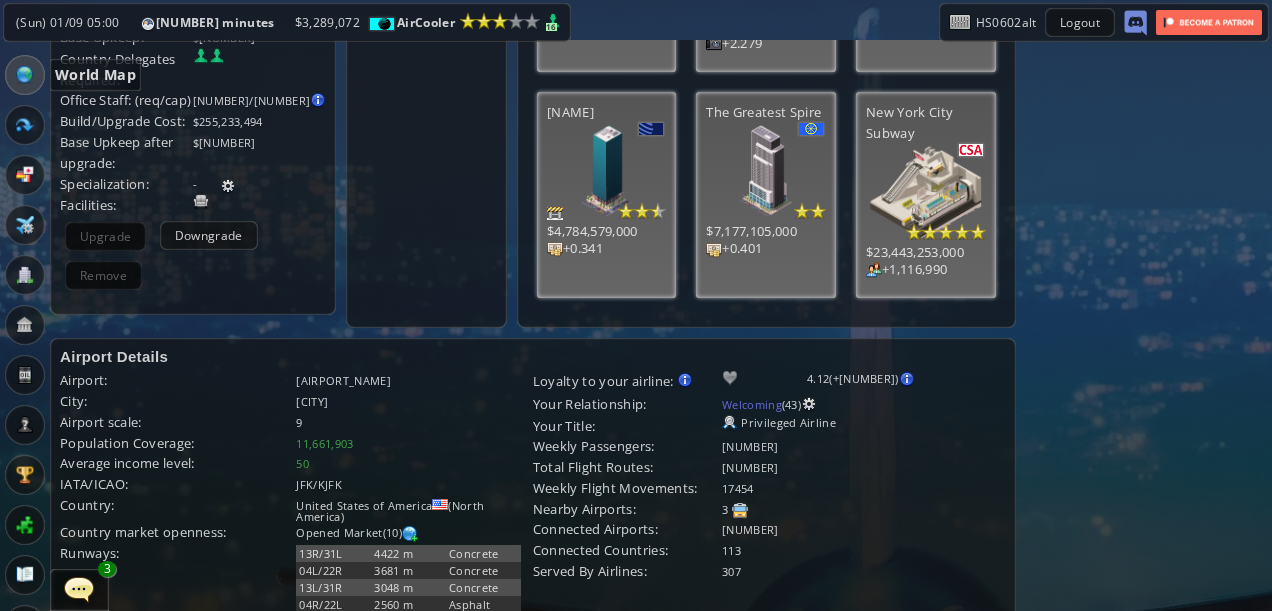 click at bounding box center [25, 75] 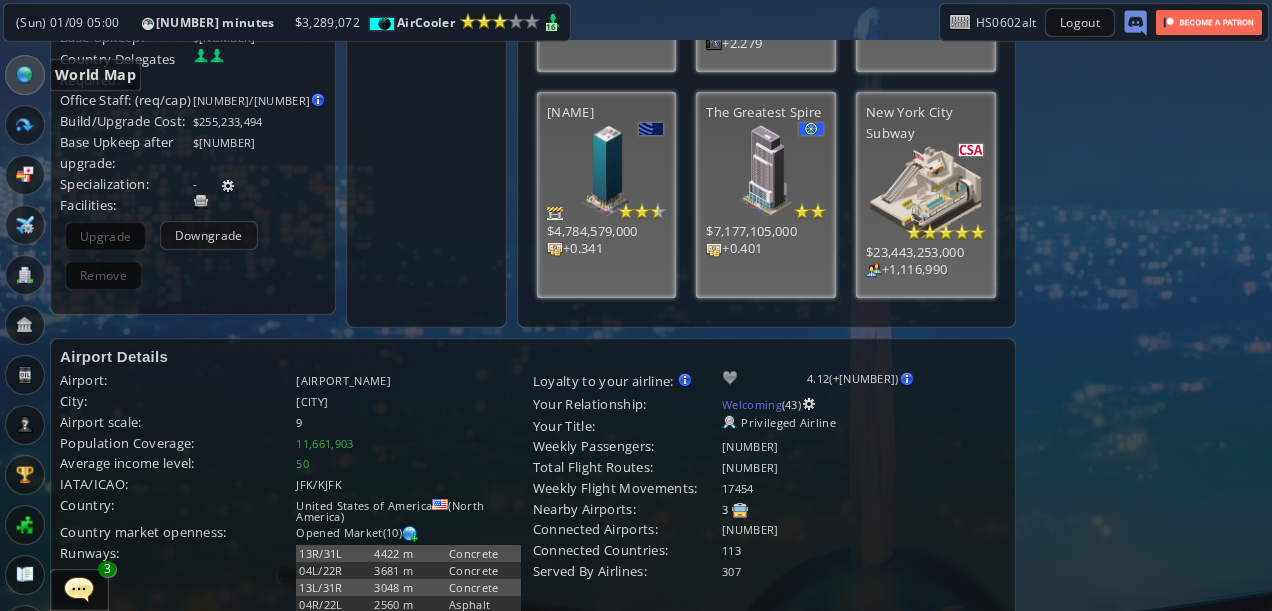 scroll, scrollTop: 0, scrollLeft: 0, axis: both 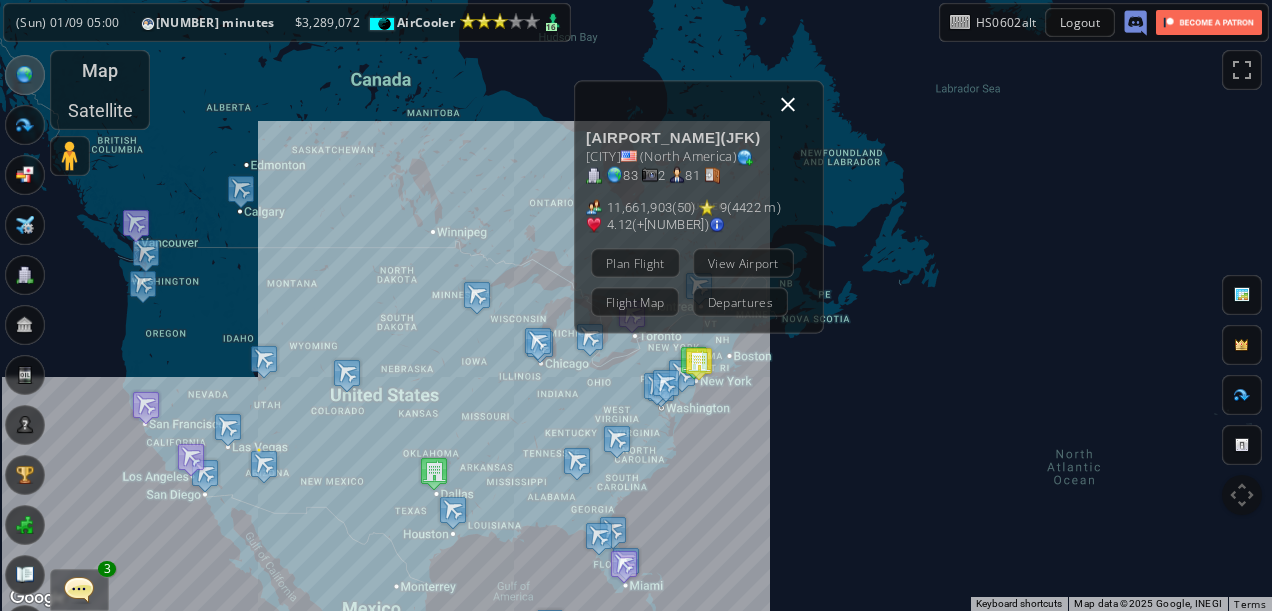 click at bounding box center (788, 104) 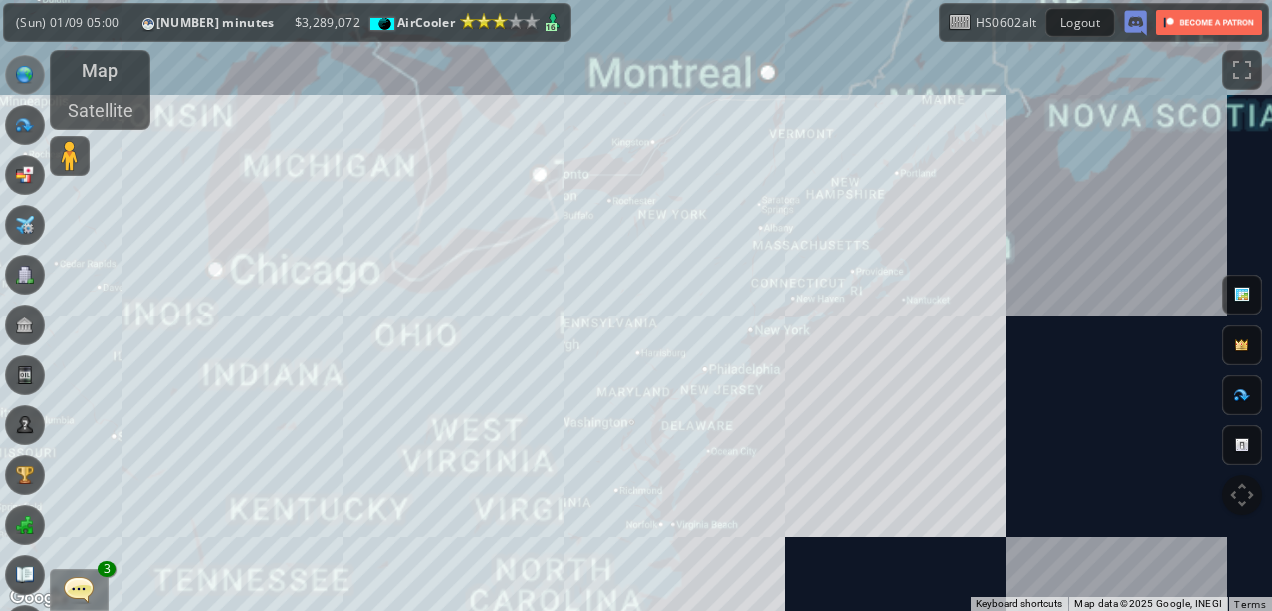 drag, startPoint x: 688, startPoint y: 475, endPoint x: 695, endPoint y: 398, distance: 77.31753 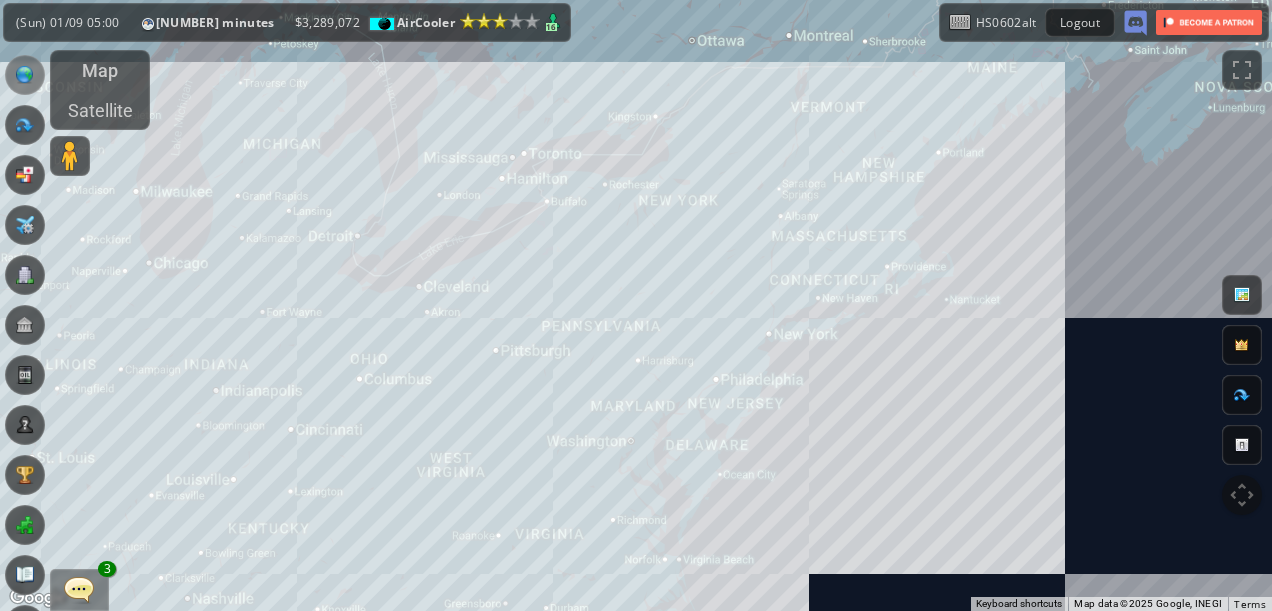 click on "To navigate, press the arrow keys." at bounding box center [636, 305] 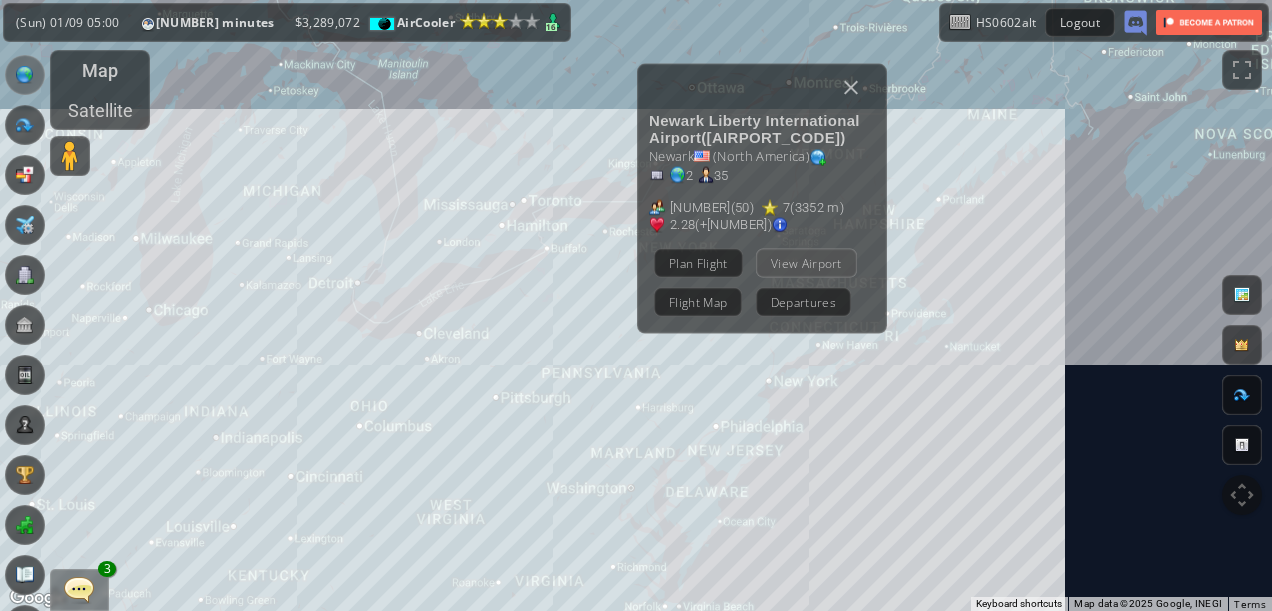 click on "View Airport" at bounding box center (806, 262) 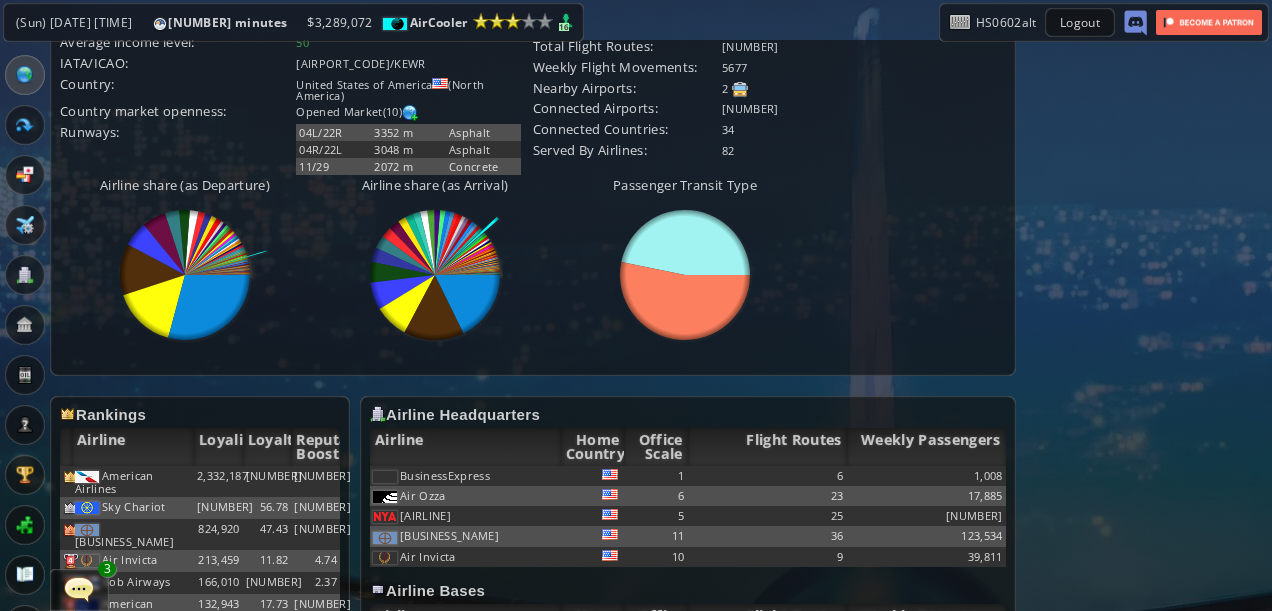 scroll, scrollTop: 1221, scrollLeft: 0, axis: vertical 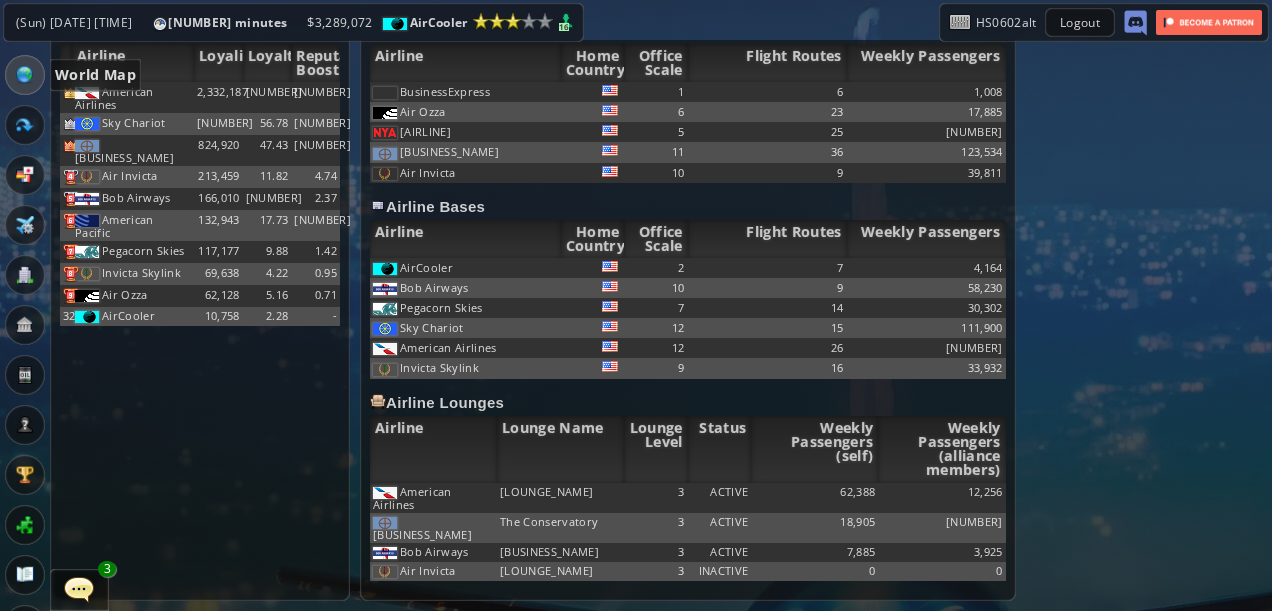 click at bounding box center [25, 75] 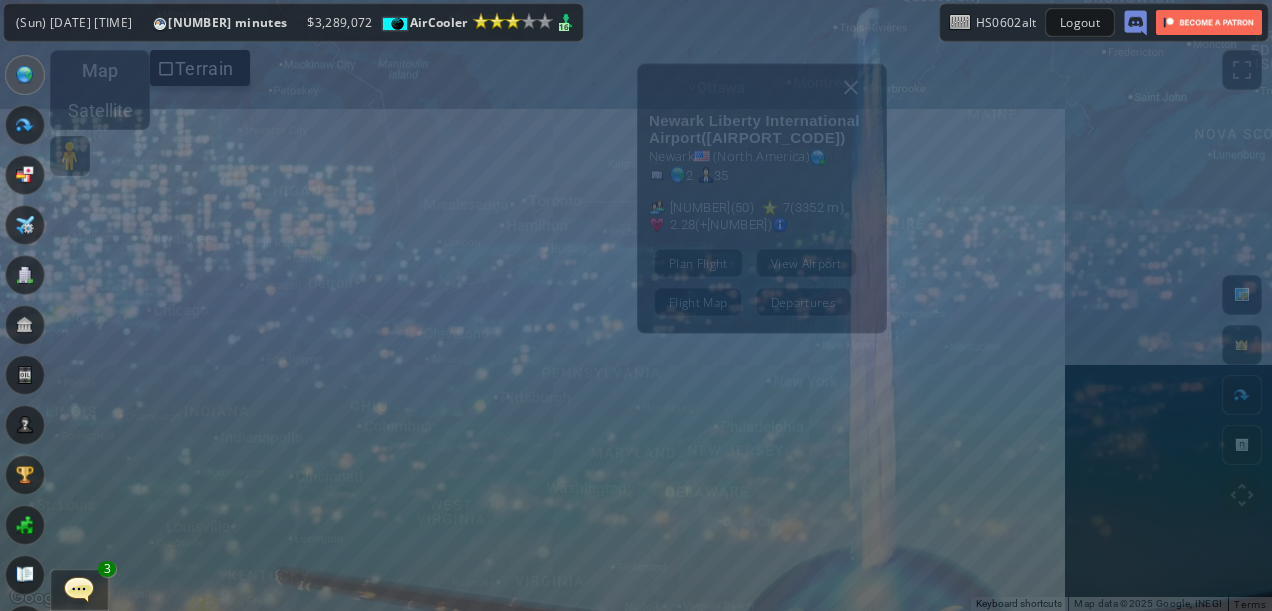 scroll, scrollTop: 0, scrollLeft: 0, axis: both 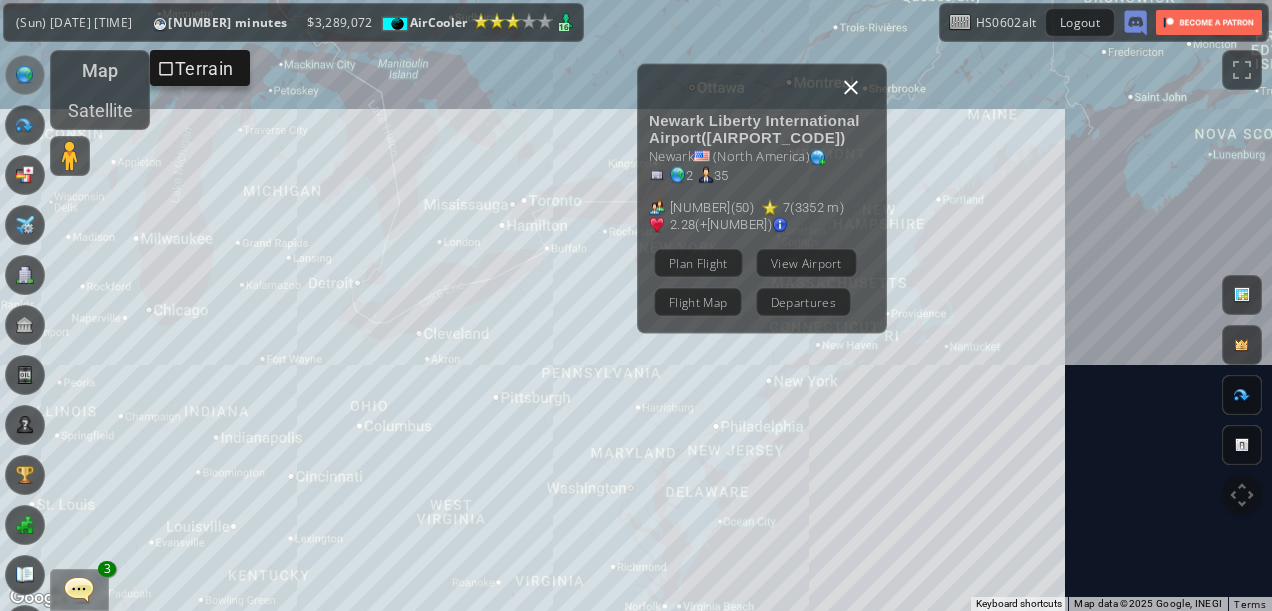 click at bounding box center [851, 87] 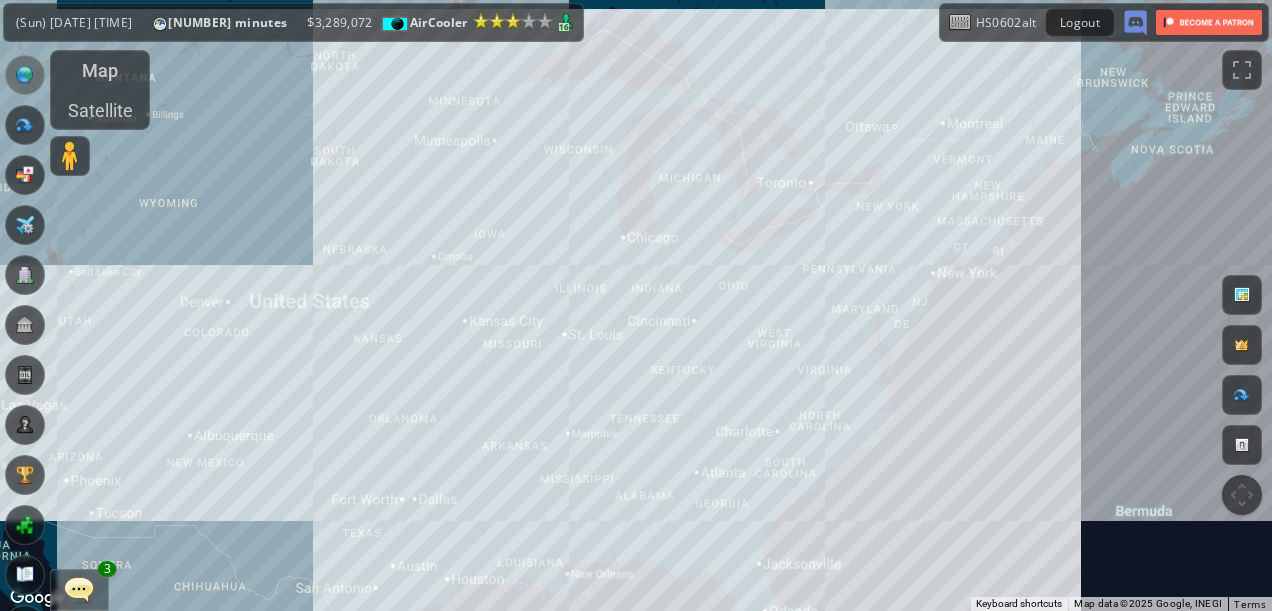 click on "To navigate, press the arrow keys." at bounding box center (636, 305) 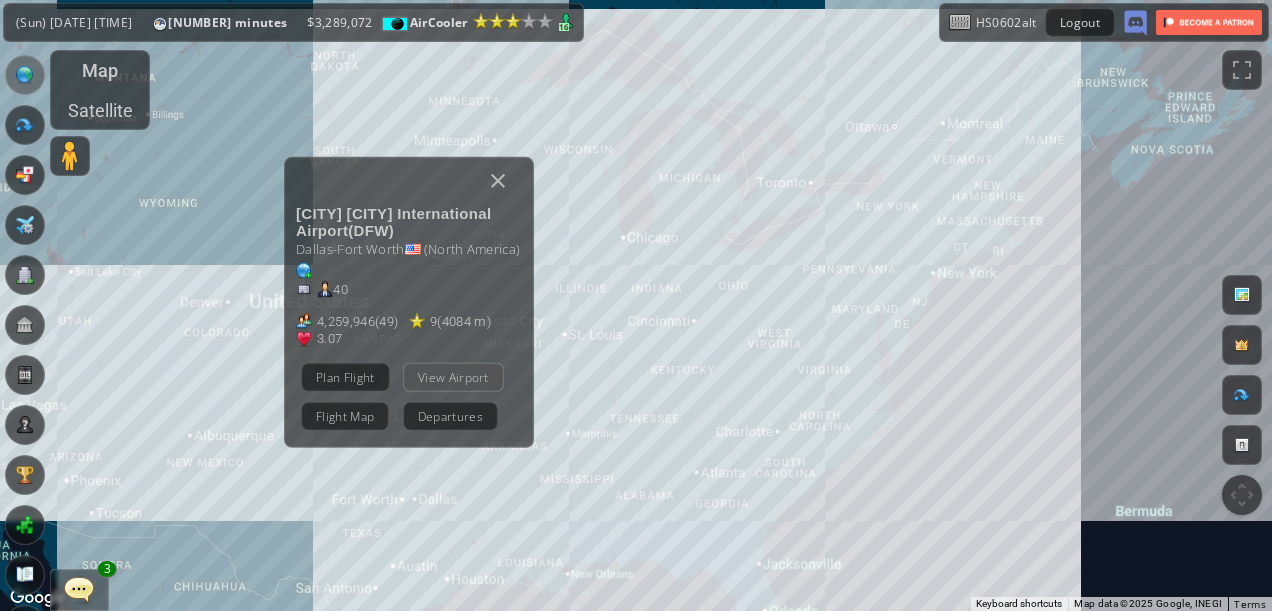 click on "View Airport" at bounding box center (453, 376) 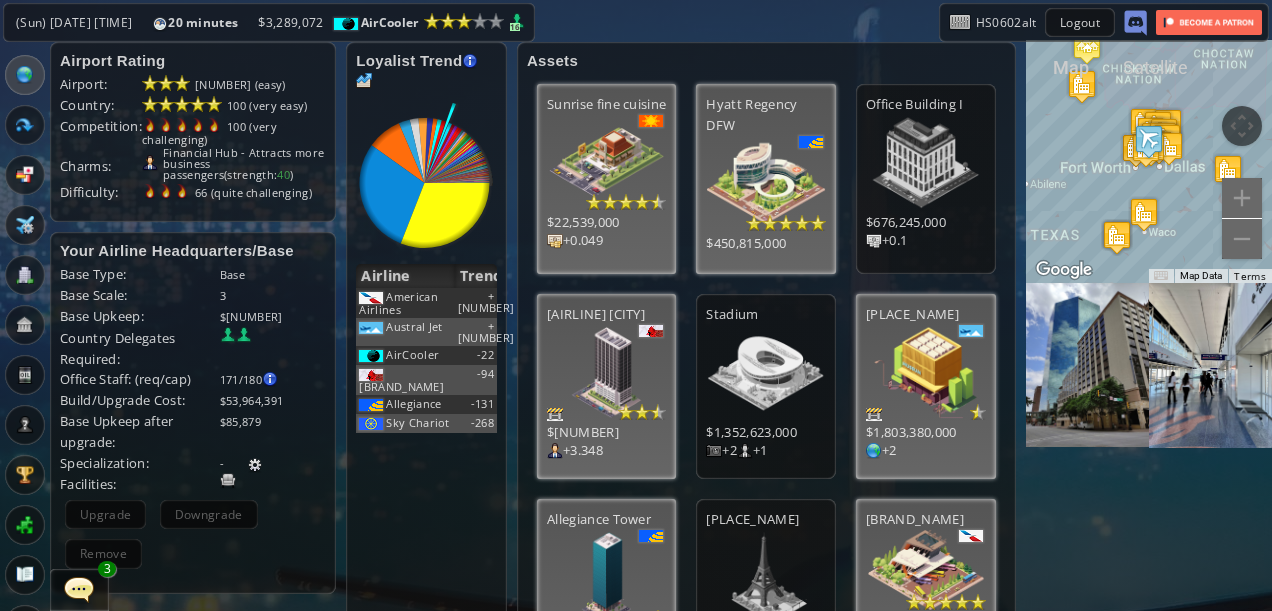 scroll, scrollTop: 0, scrollLeft: 0, axis: both 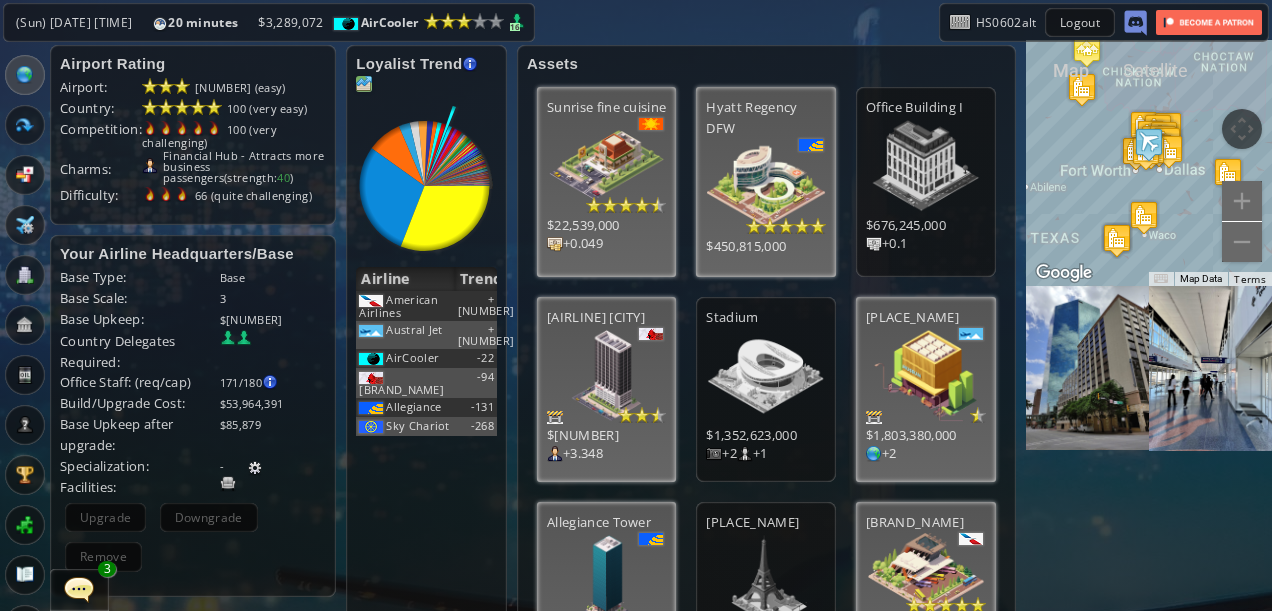 click at bounding box center (364, 84) 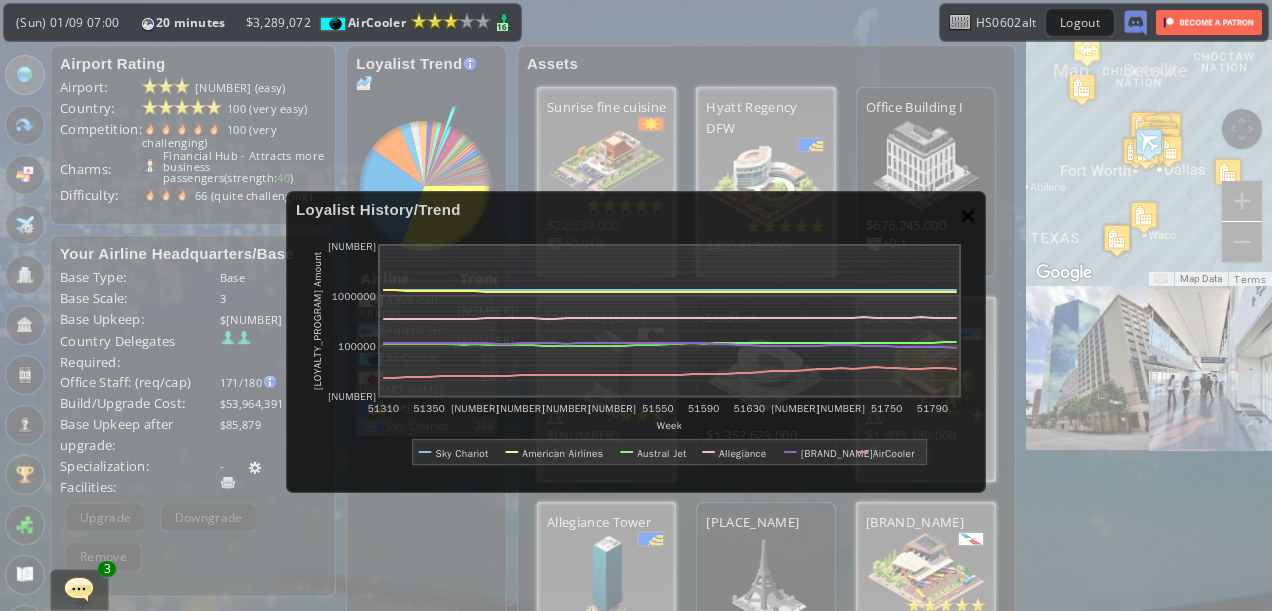 click on "×" at bounding box center [968, 215] 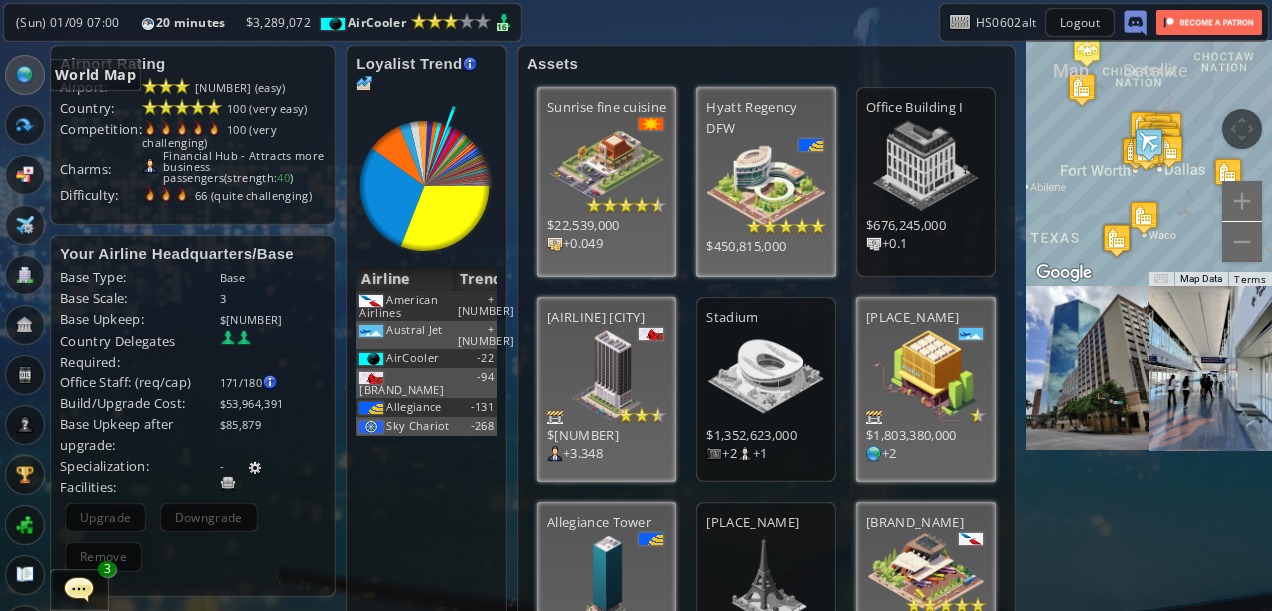 click at bounding box center (25, 75) 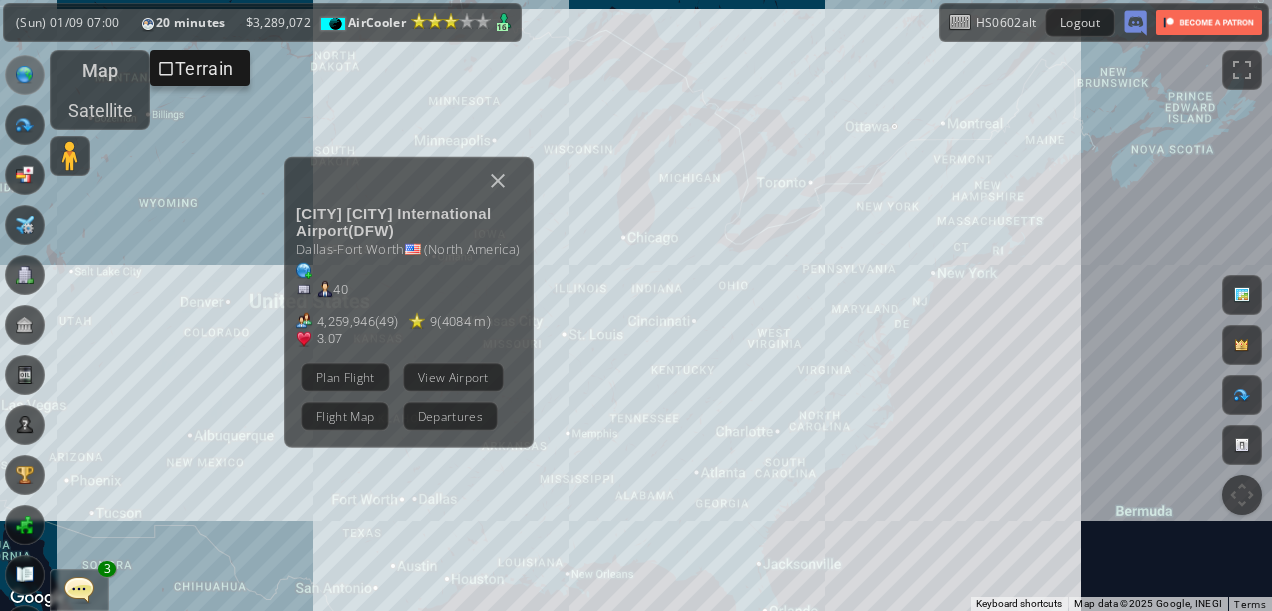 click on "To navigate, press the arrow keys.
[NAME] International Airport  ( [CODE] )
[NAME]  ( [CONTINENT] )
[NUMBER]
[NUMBER], [NUMBER]  ( [NUMBER] m )
[NUMBER]  ( [NUMBER] m )
[NUMBER]
(+[NUMBER])
Plan Flight
View Airport
Flight Map
Departures" at bounding box center [636, 305] 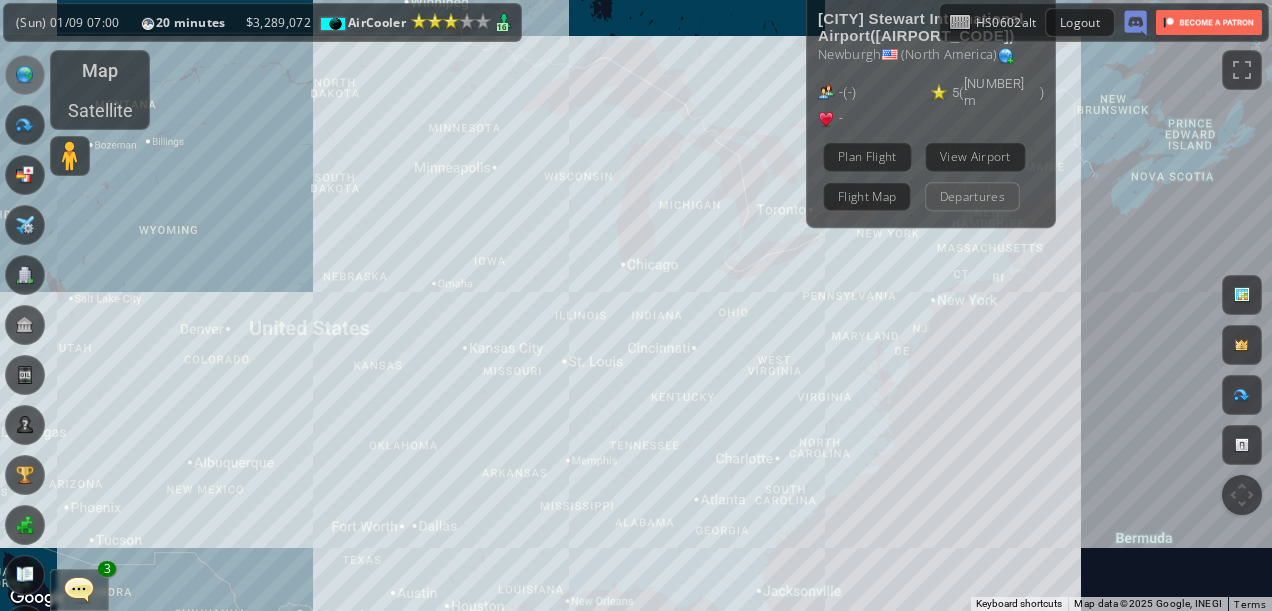 click on "View Airport" at bounding box center (975, 156) 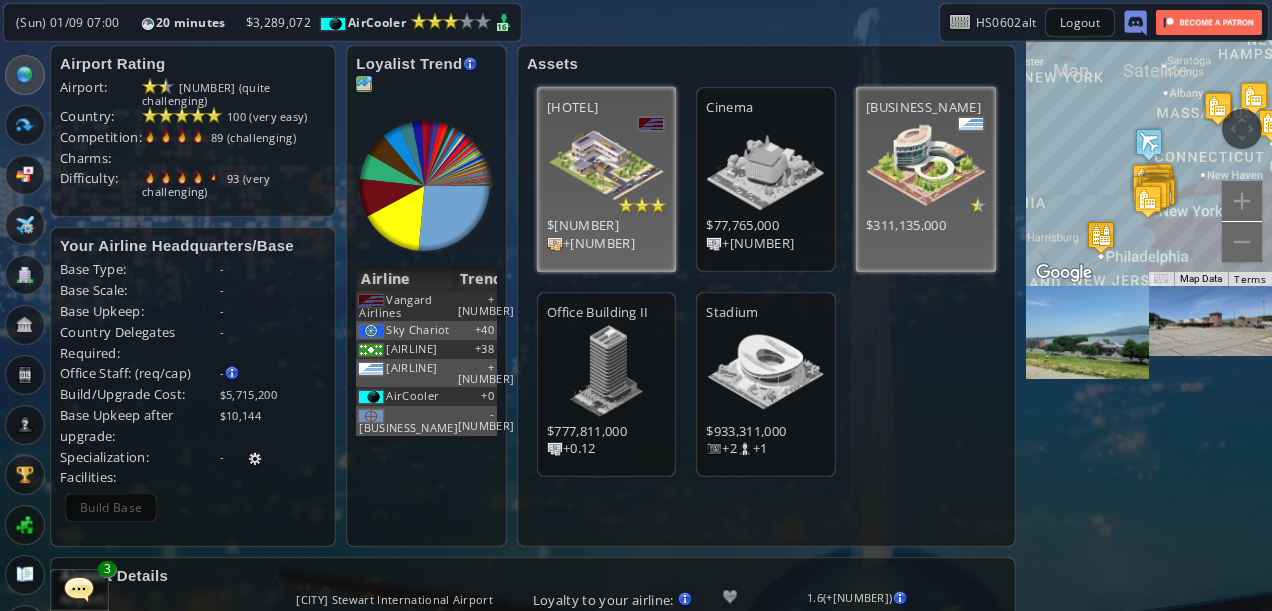 click at bounding box center (364, 84) 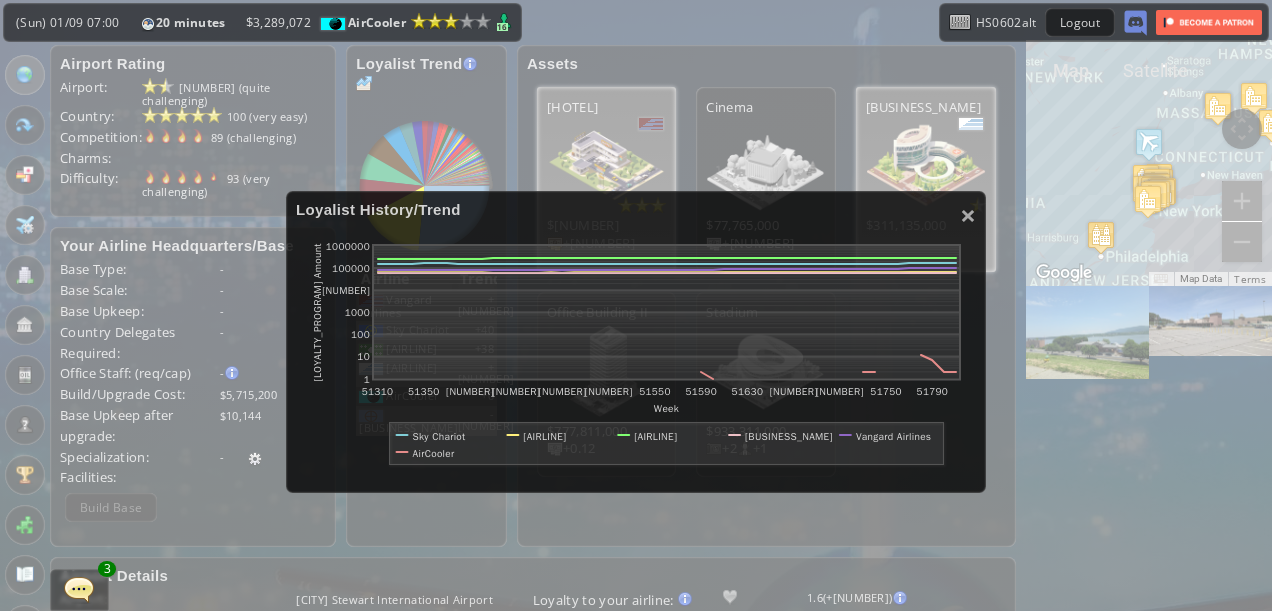 click on "Loyalist History/Trend" at bounding box center [636, 209] 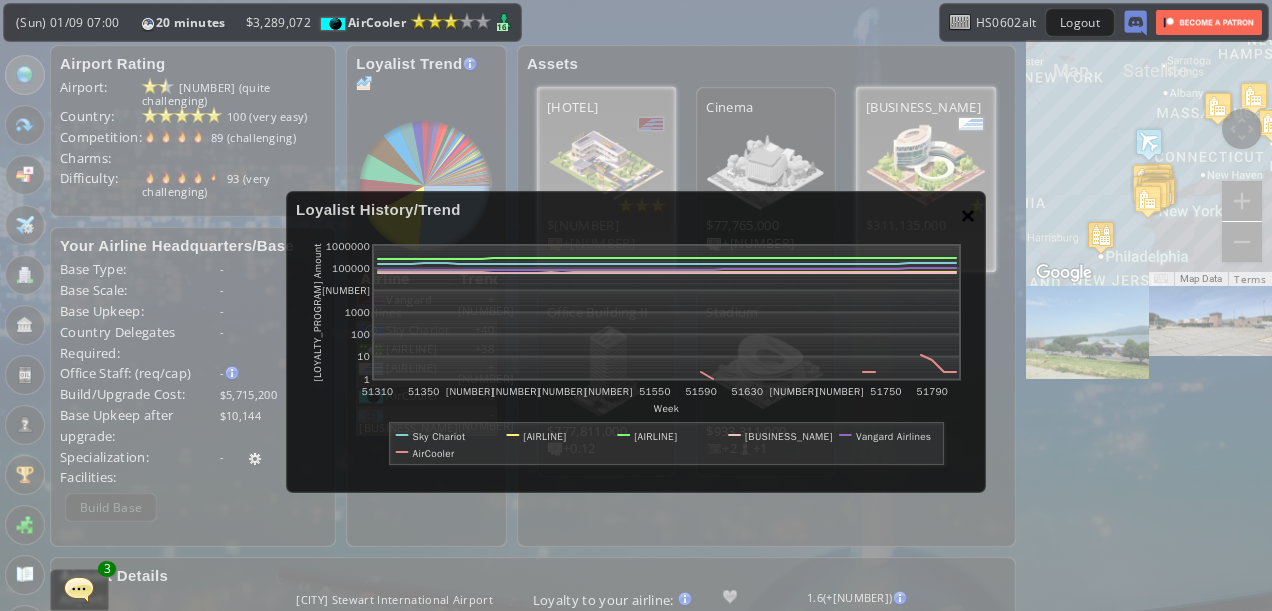 click on "×" at bounding box center [968, 215] 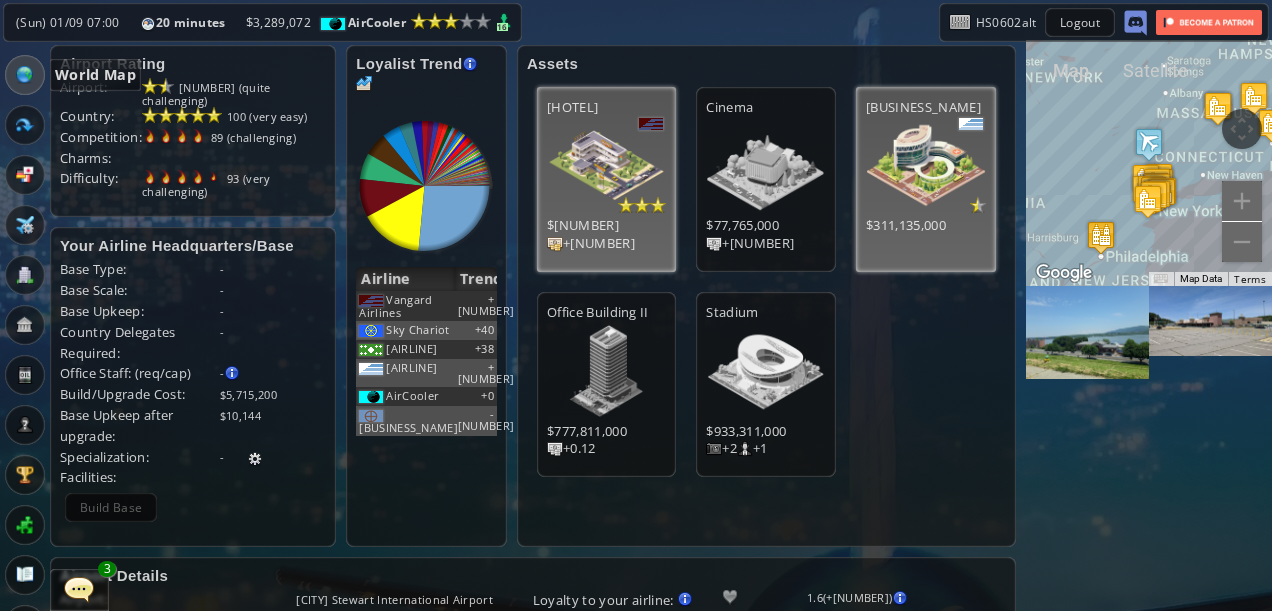 click at bounding box center (25, 75) 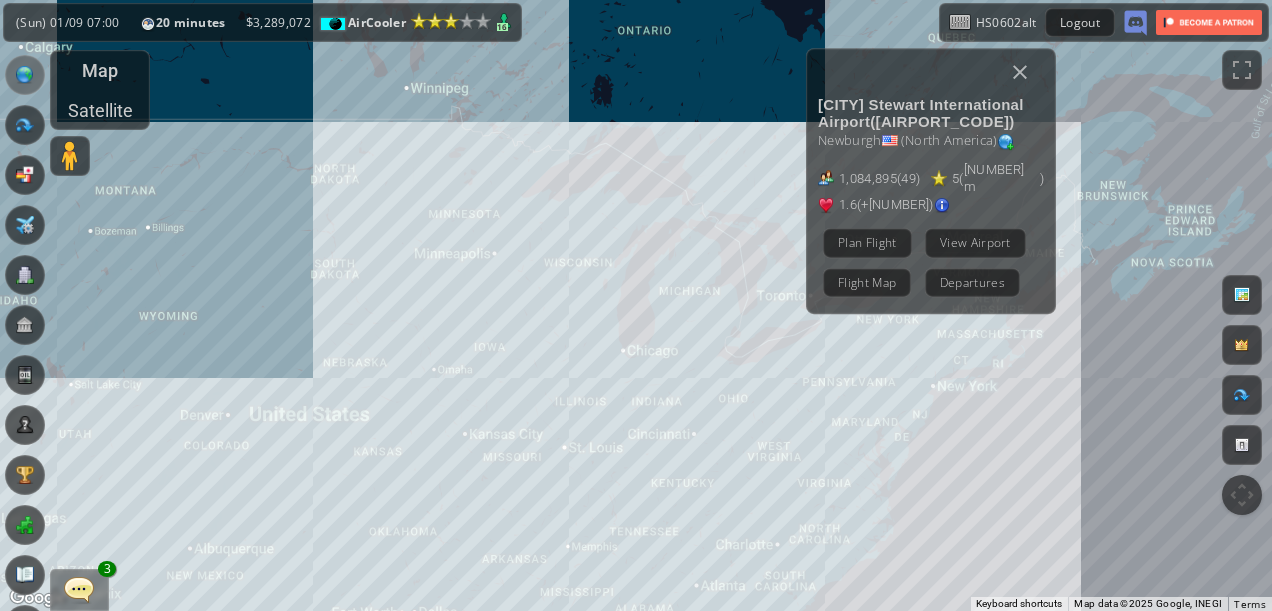 click on "To navigate, press the arrow keys.
[NAME] International Airport  ( [CODE] )
[NAME]  ( [CONTINENT] )
[NUMBER], [NUMBER]  ( [NUMBER] m )
[NUMBER]  ( [NUMBER] m )
[NUMBER]
(+[NUMBER])
Plan Flight
View Airport
Flight Map
Departures" at bounding box center (636, 305) 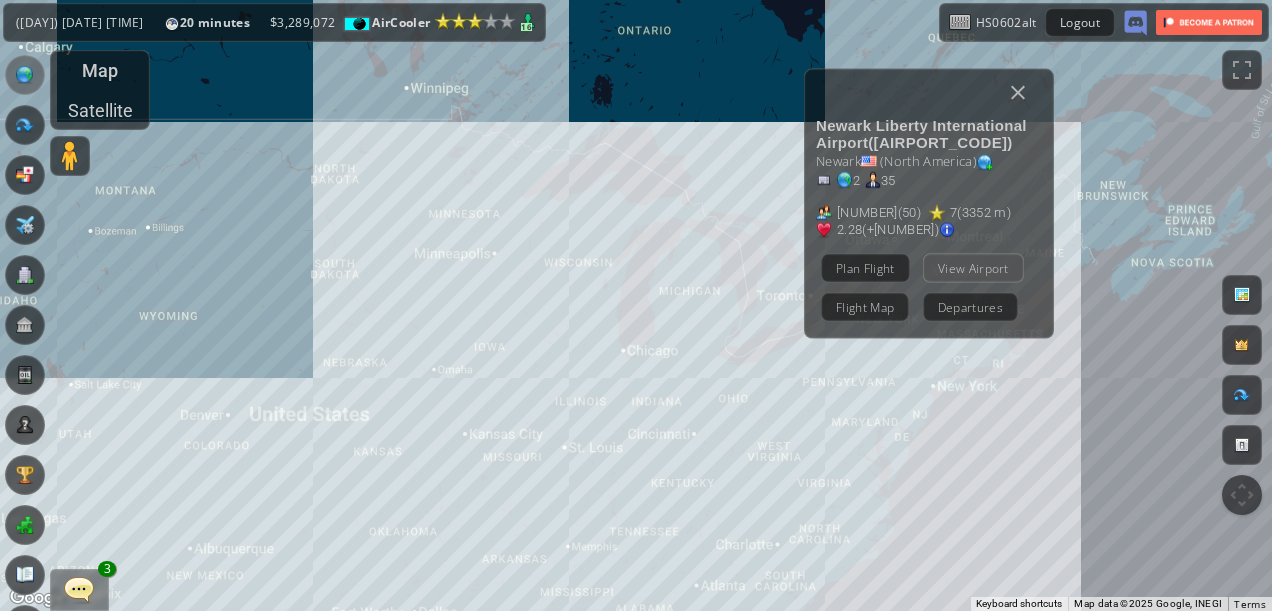 click on "View Airport" at bounding box center (973, 267) 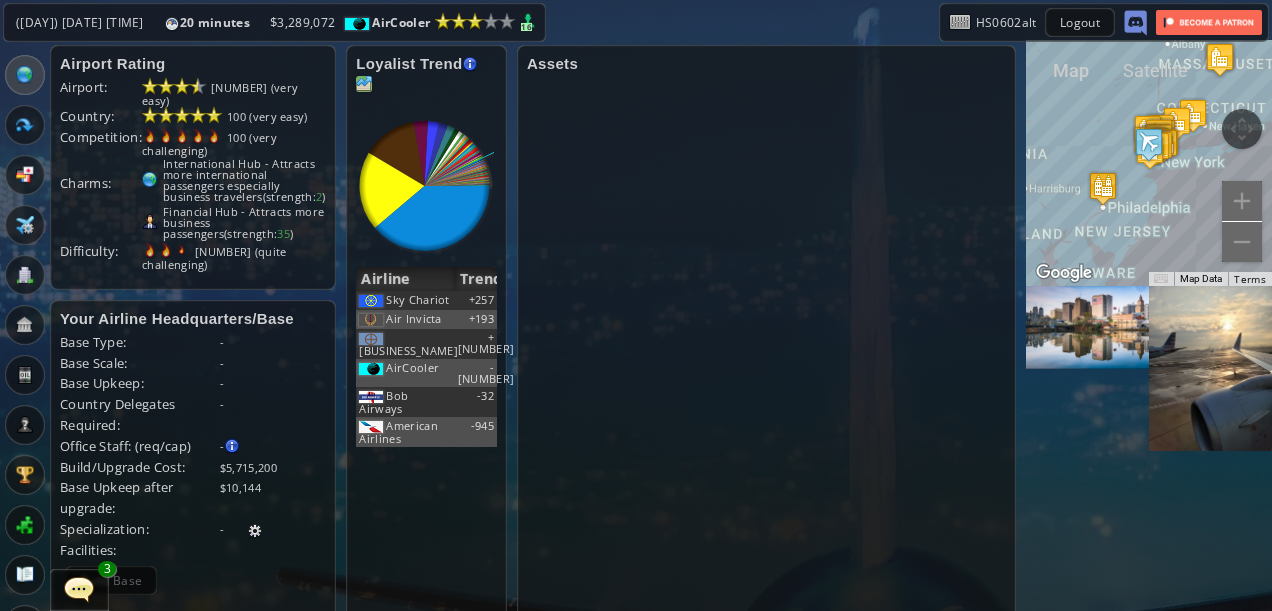 click at bounding box center (364, 84) 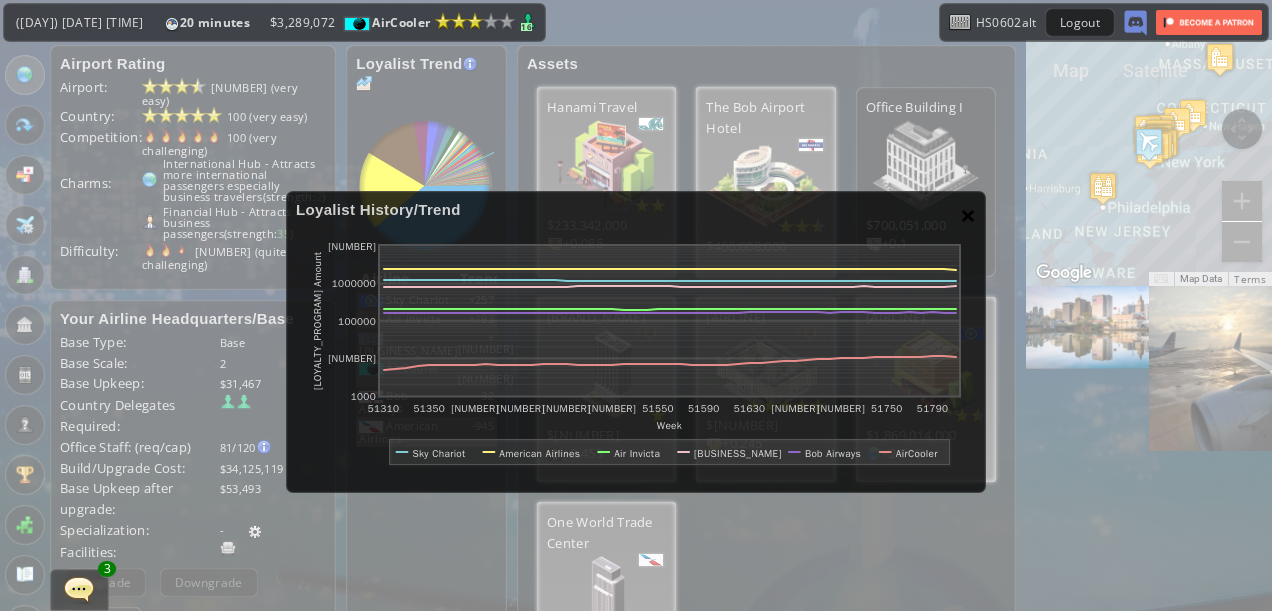 click on "×" at bounding box center [968, 215] 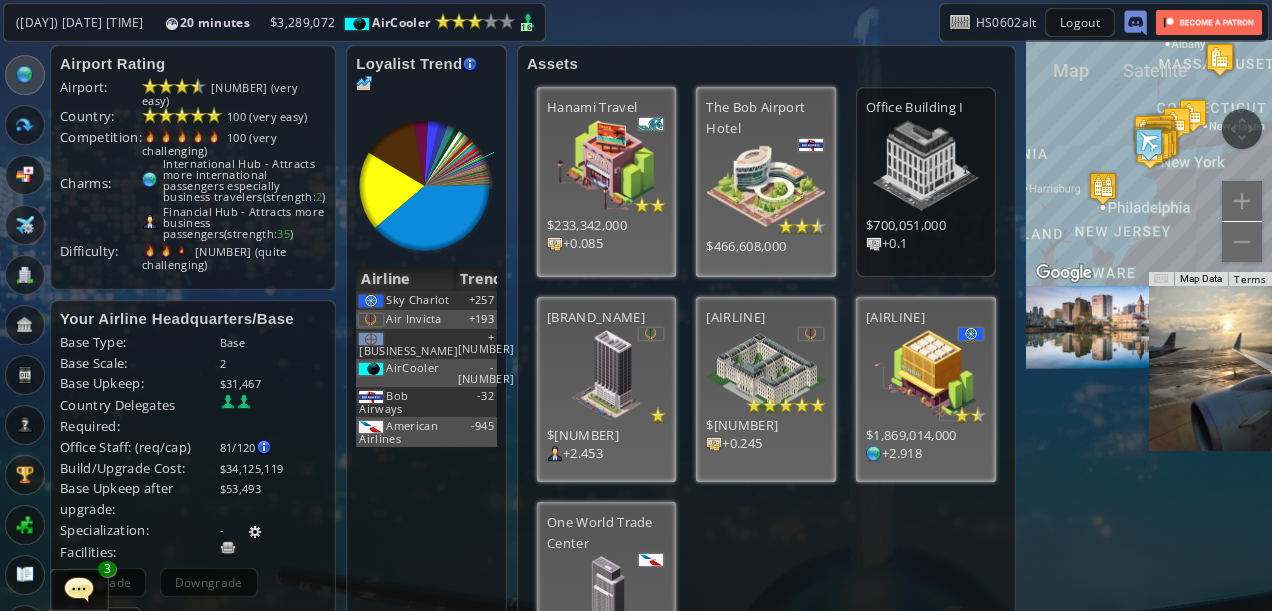 click on "General
[COMPANY]
3" at bounding box center (79, 590) 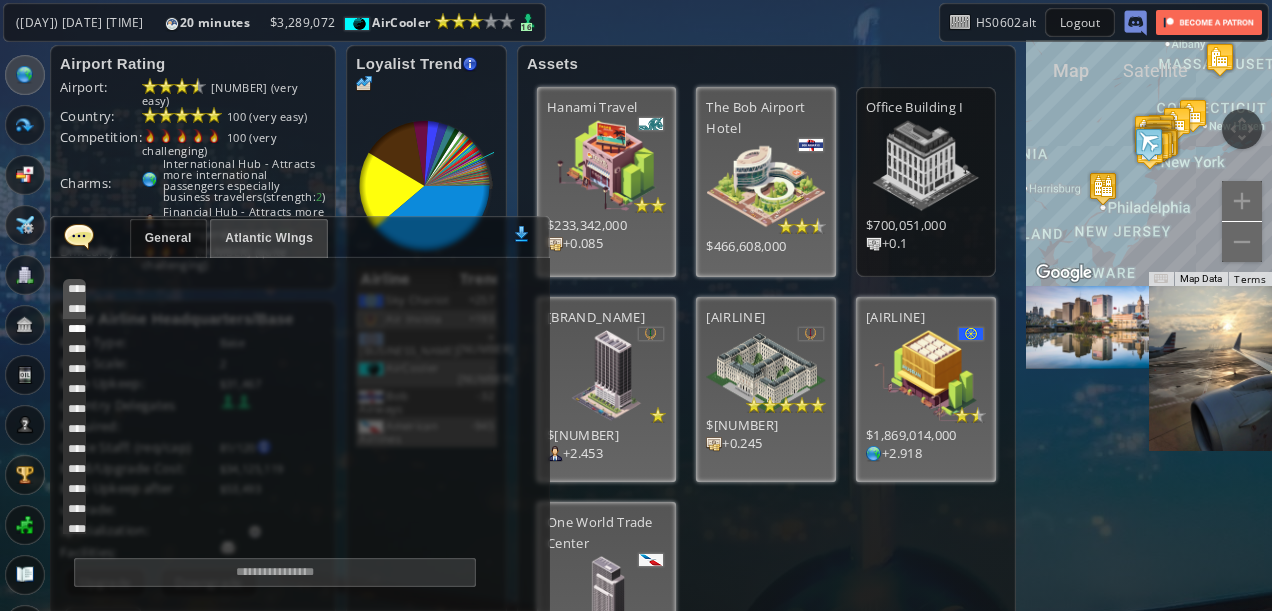 scroll, scrollTop: 698, scrollLeft: 0, axis: vertical 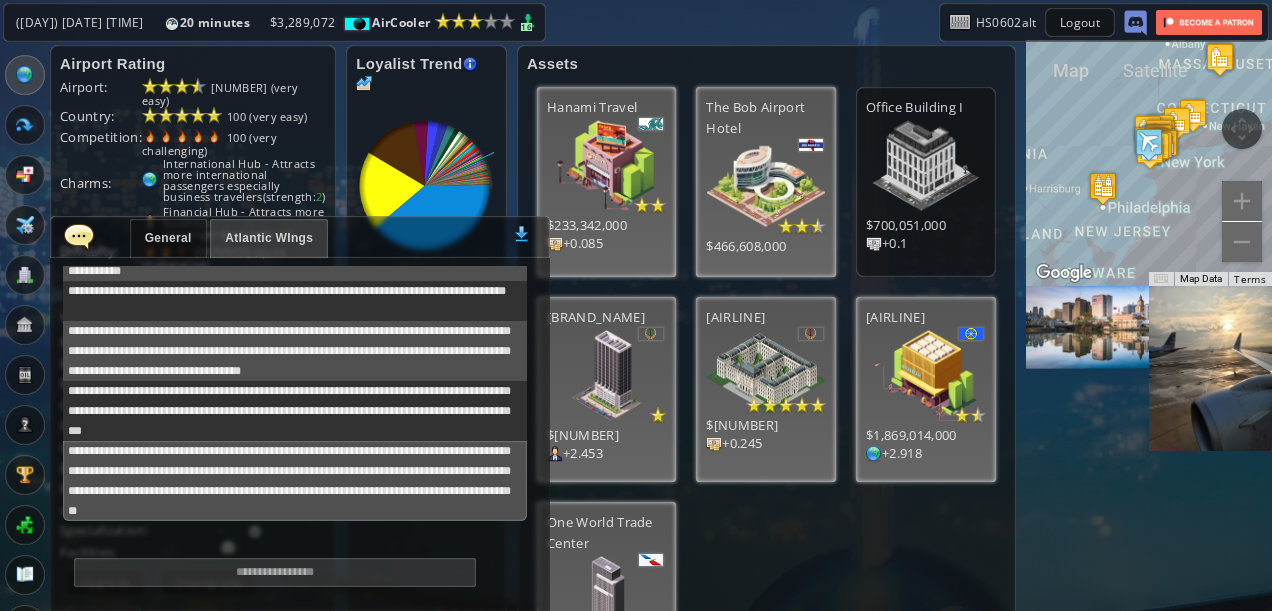 click at bounding box center (79, 236) 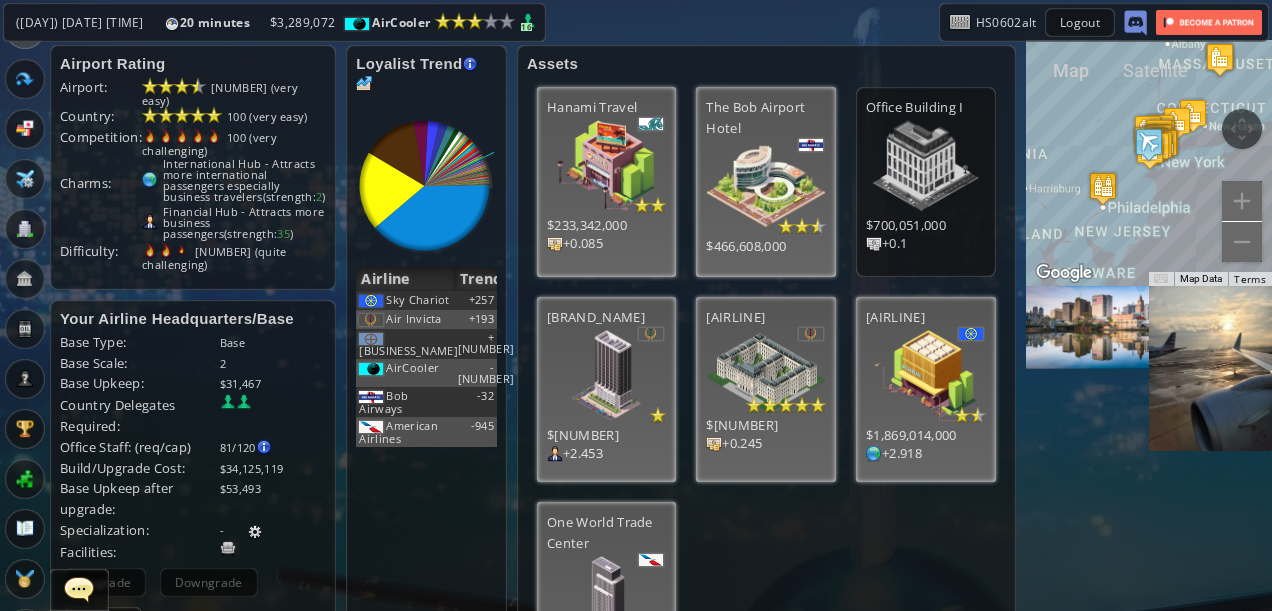 scroll, scrollTop: 148, scrollLeft: 0, axis: vertical 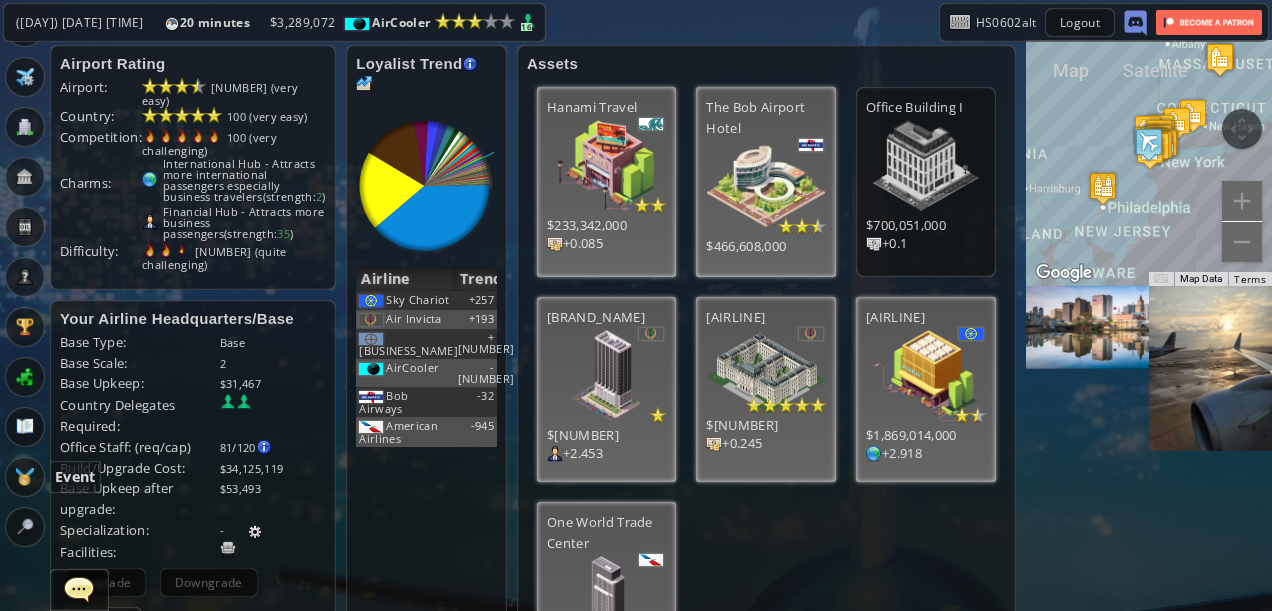 click at bounding box center (25, 477) 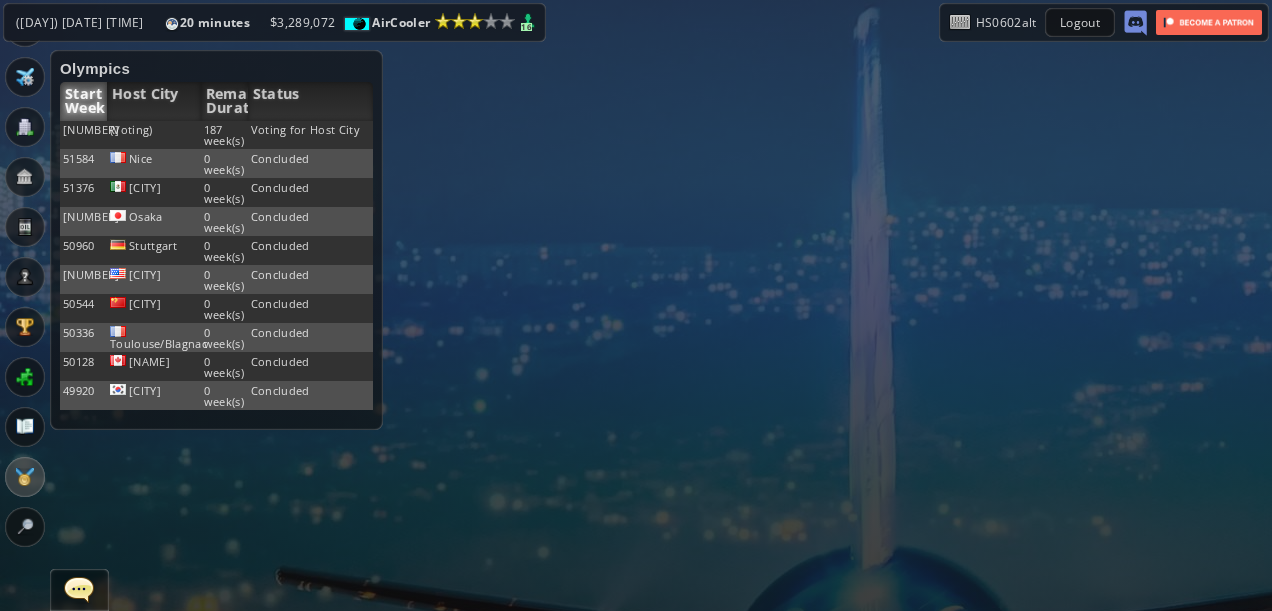 click on "Voting for Host City" at bounding box center [310, 135] 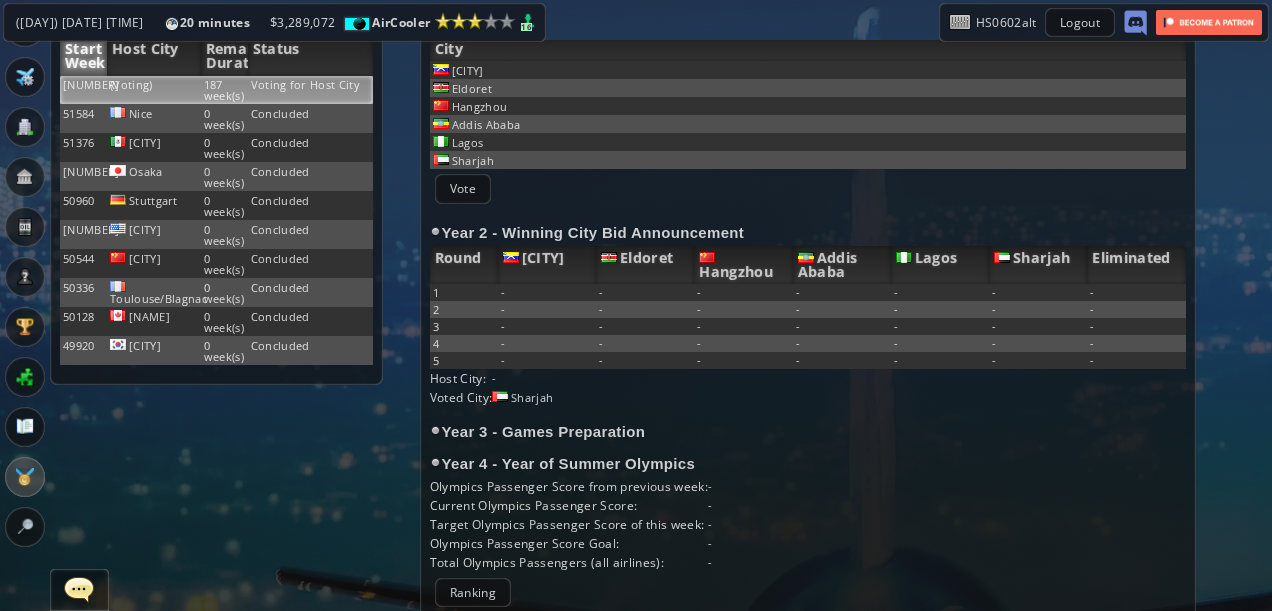 scroll, scrollTop: 87, scrollLeft: 0, axis: vertical 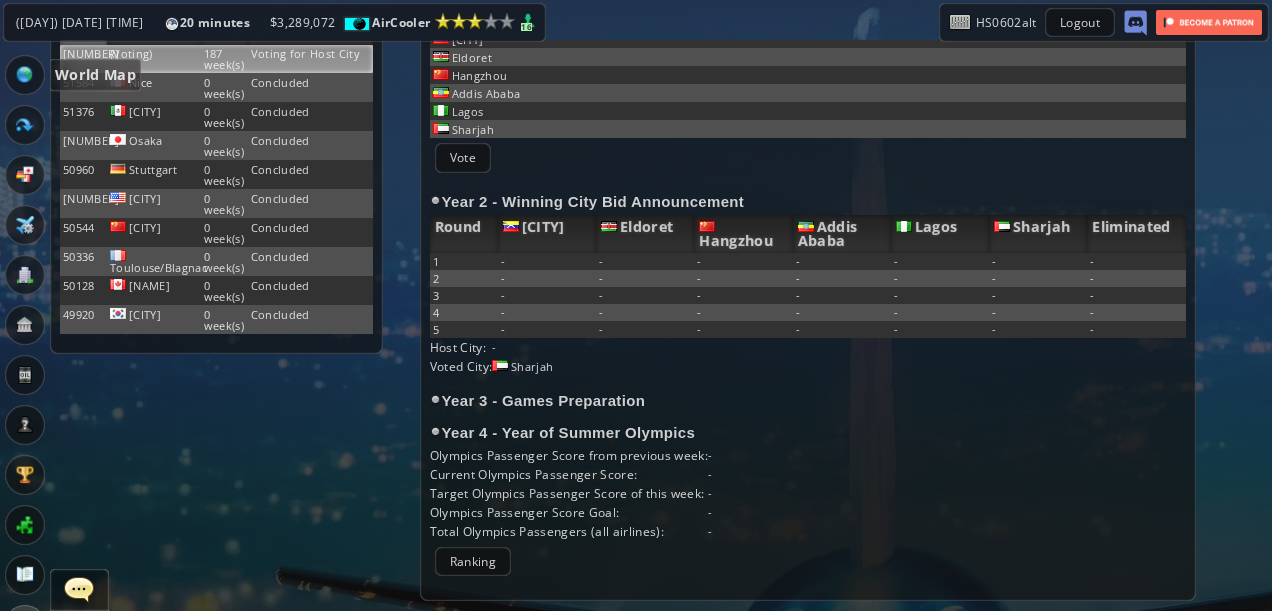 click at bounding box center [25, 75] 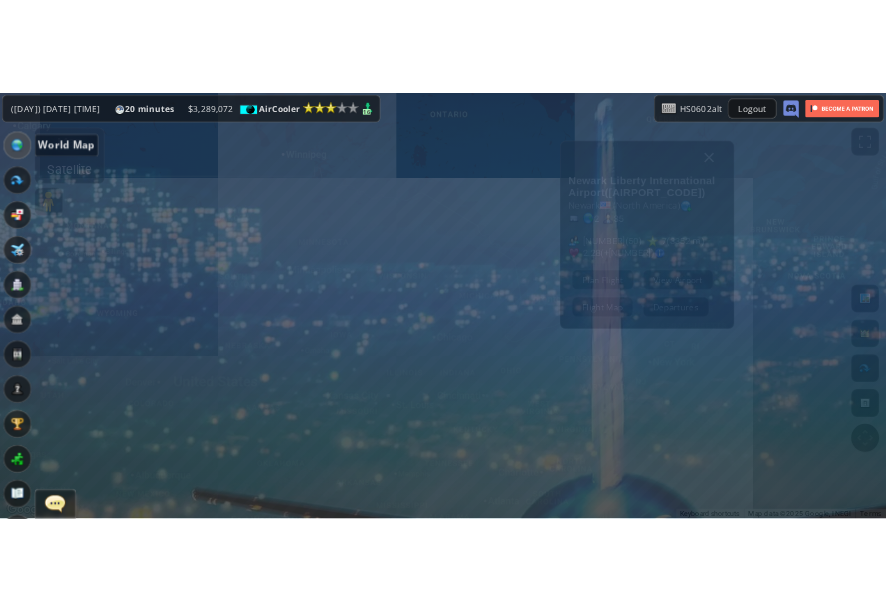 scroll, scrollTop: 0, scrollLeft: 0, axis: both 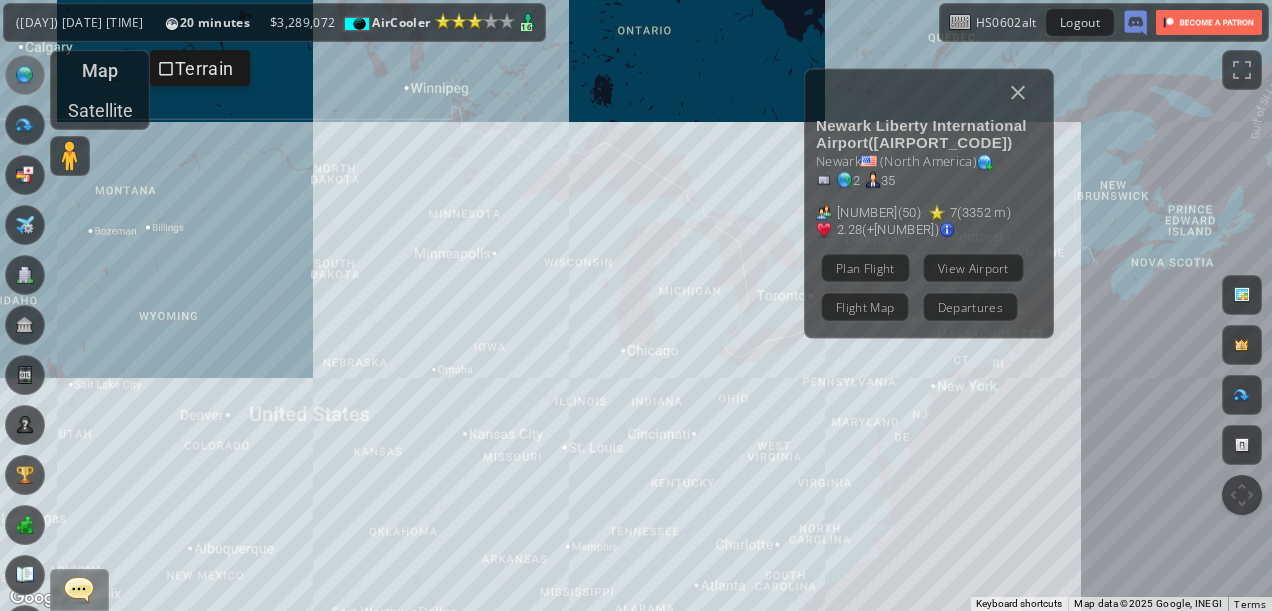 drag, startPoint x: 994, startPoint y: 118, endPoint x: 1000, endPoint y: 106, distance: 13.416408 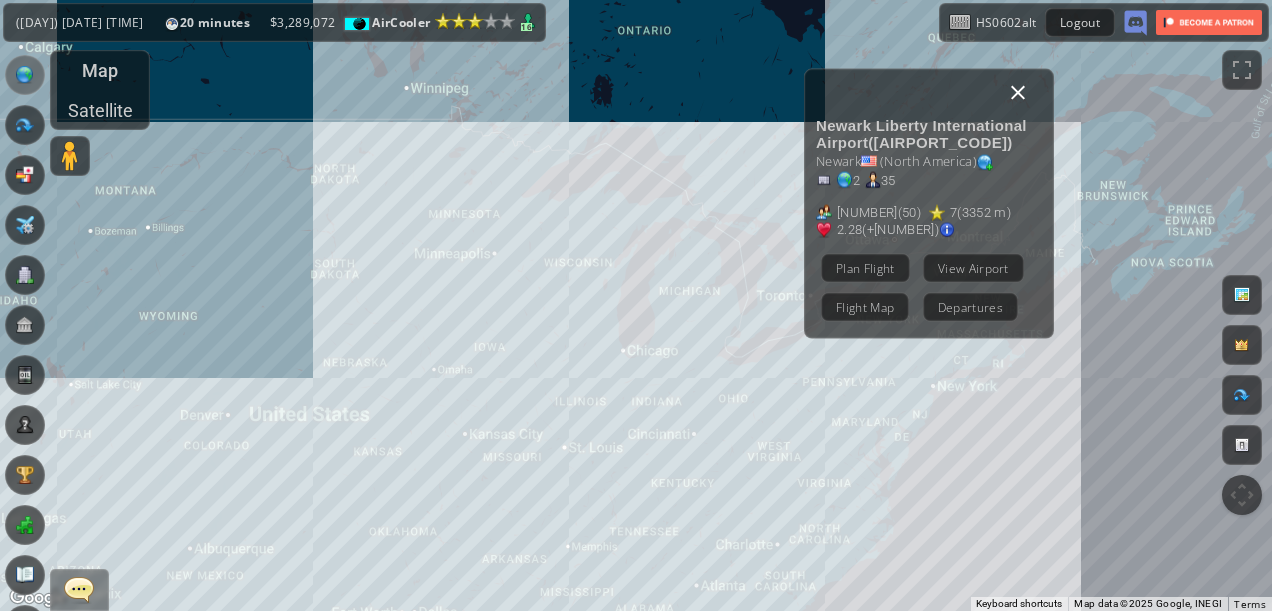 click at bounding box center [1018, 92] 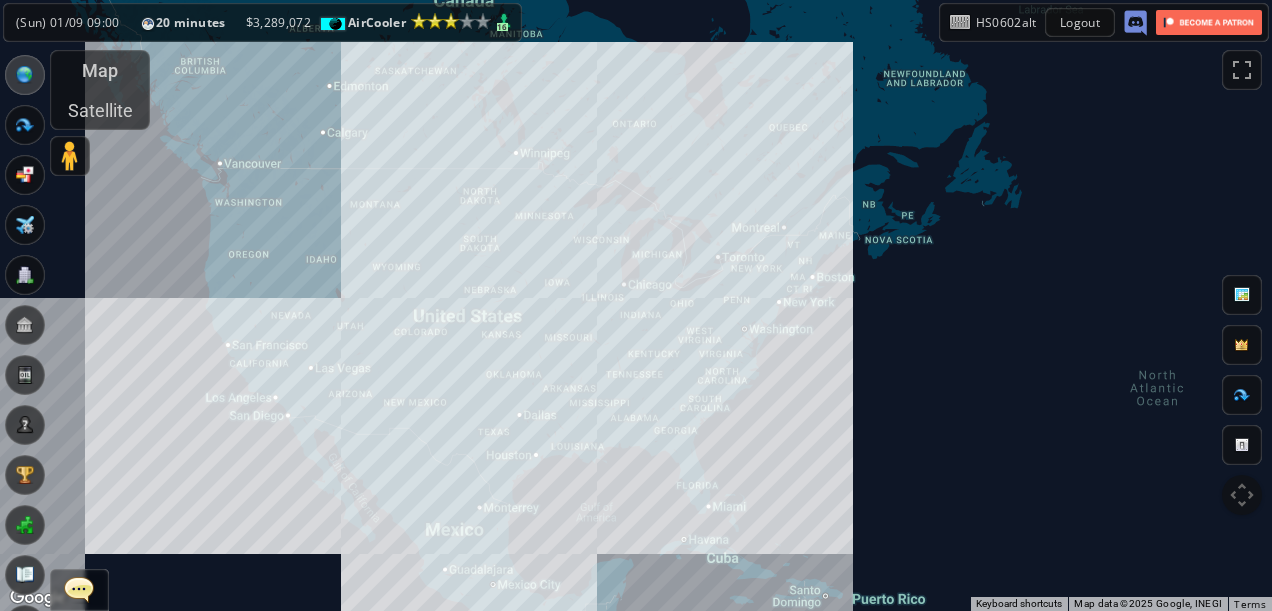 click on "To navigate, press the arrow keys." at bounding box center (636, 305) 